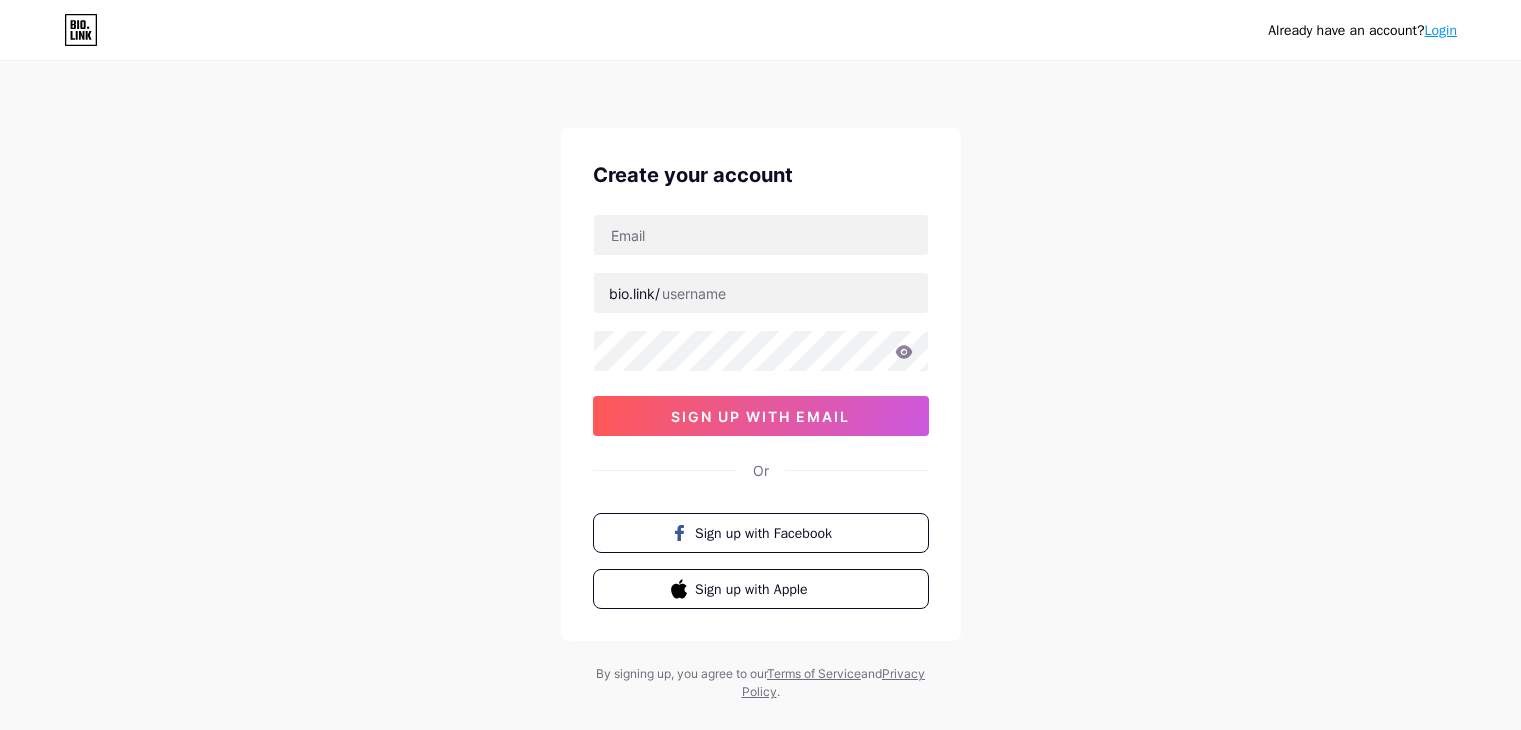 scroll, scrollTop: 0, scrollLeft: 0, axis: both 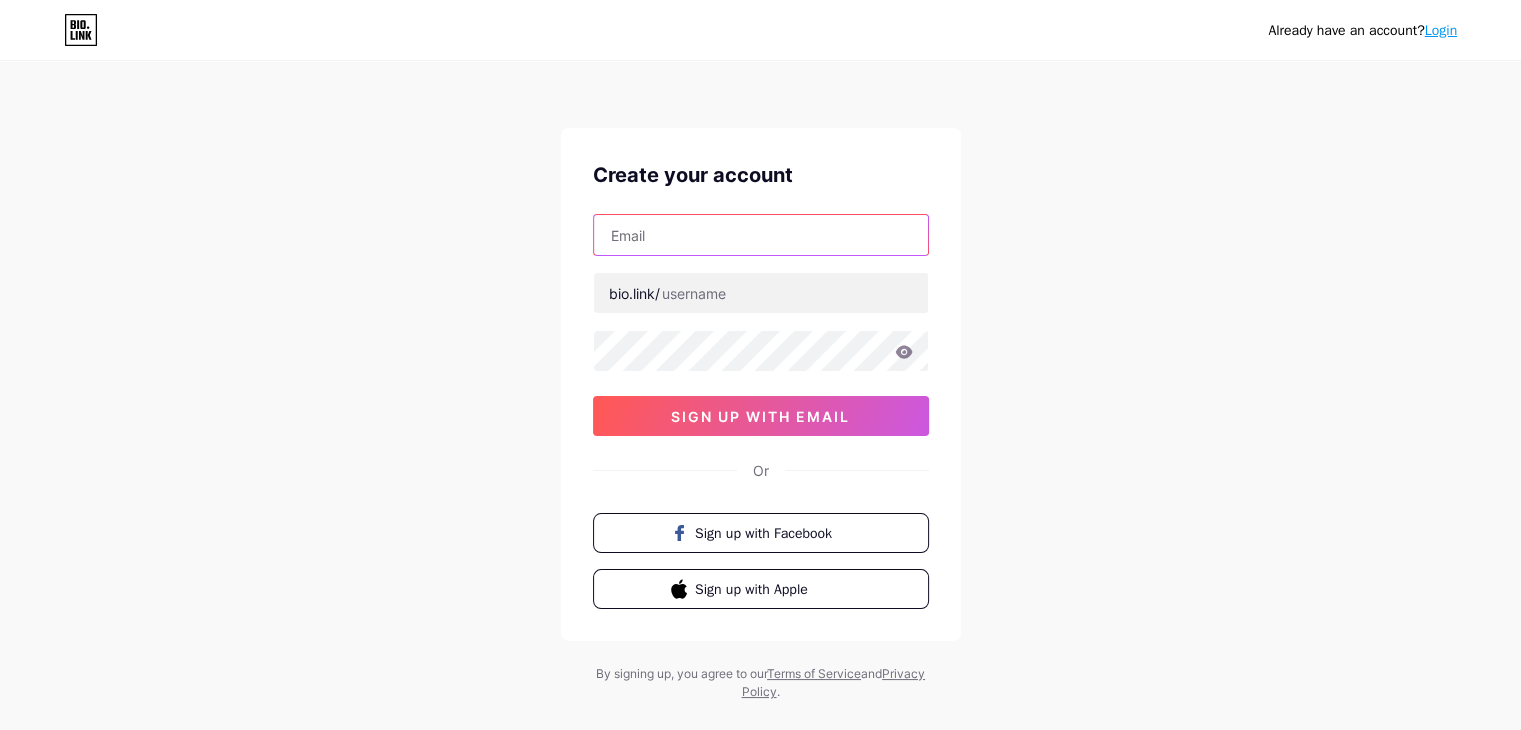 click at bounding box center [761, 235] 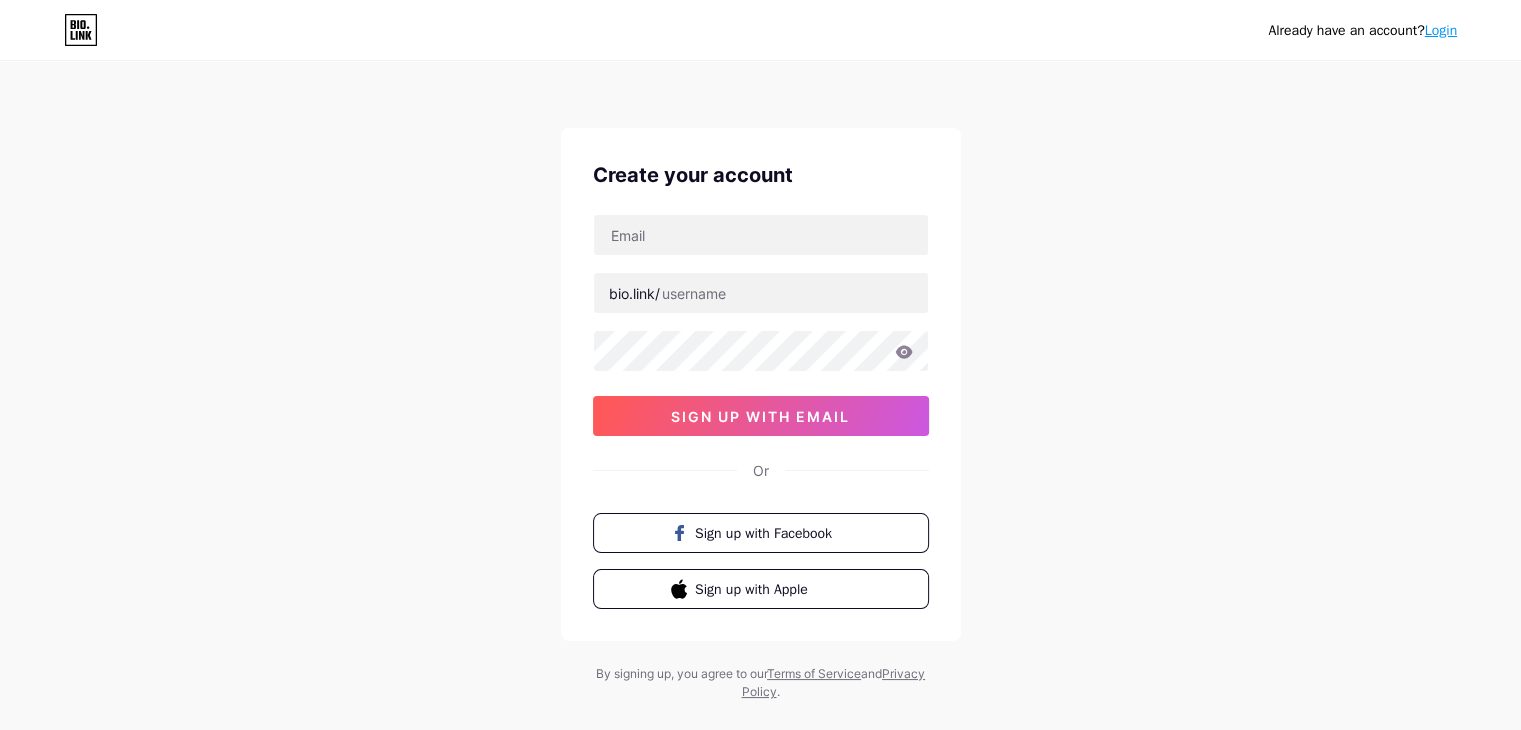 click on "Already have an account?  Login   Create your account         bio.link/                       sign up with email         Or       Sign up with Facebook
Sign up with Apple
By signing up, you agree to our  Terms of Service  and  Privacy Policy ." at bounding box center [760, 382] 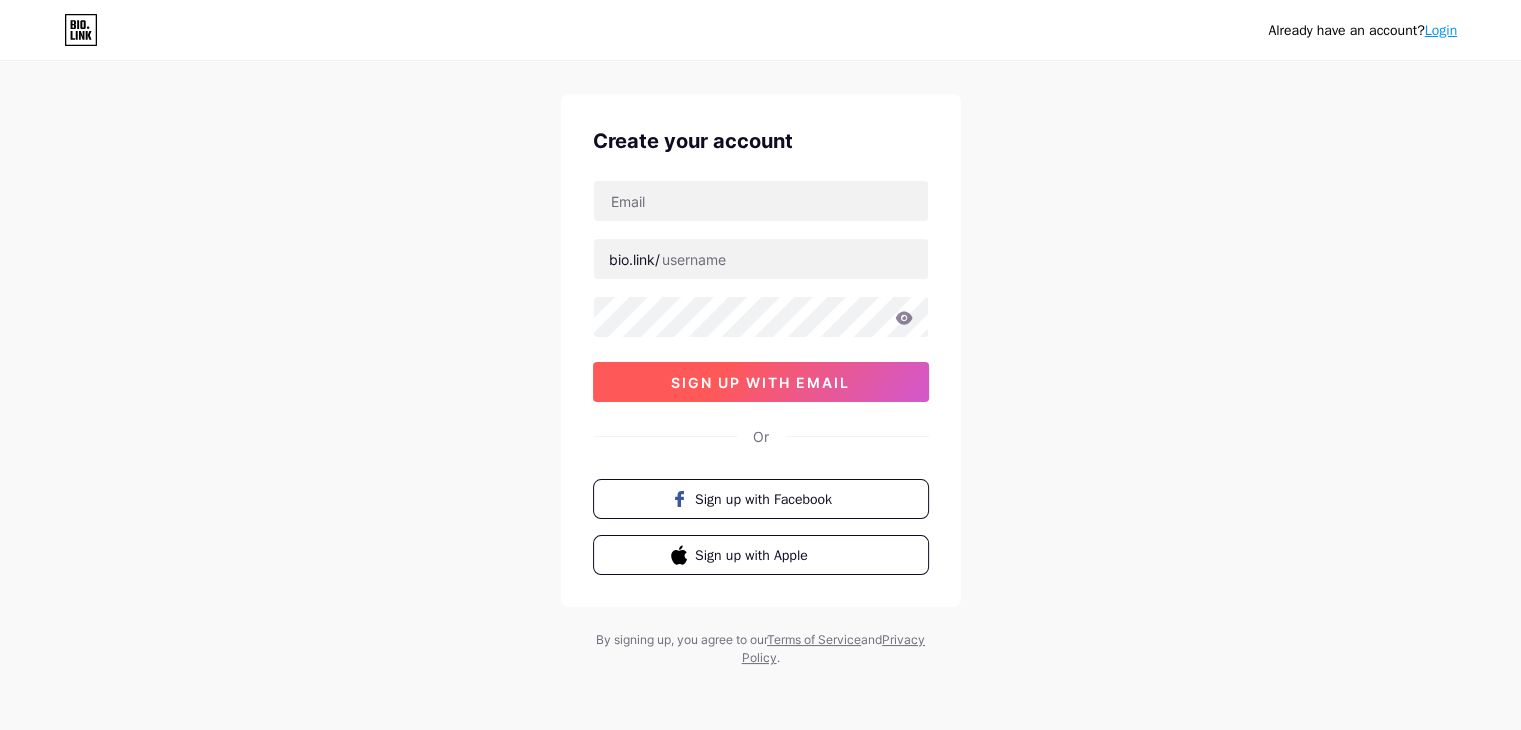 scroll, scrollTop: 0, scrollLeft: 0, axis: both 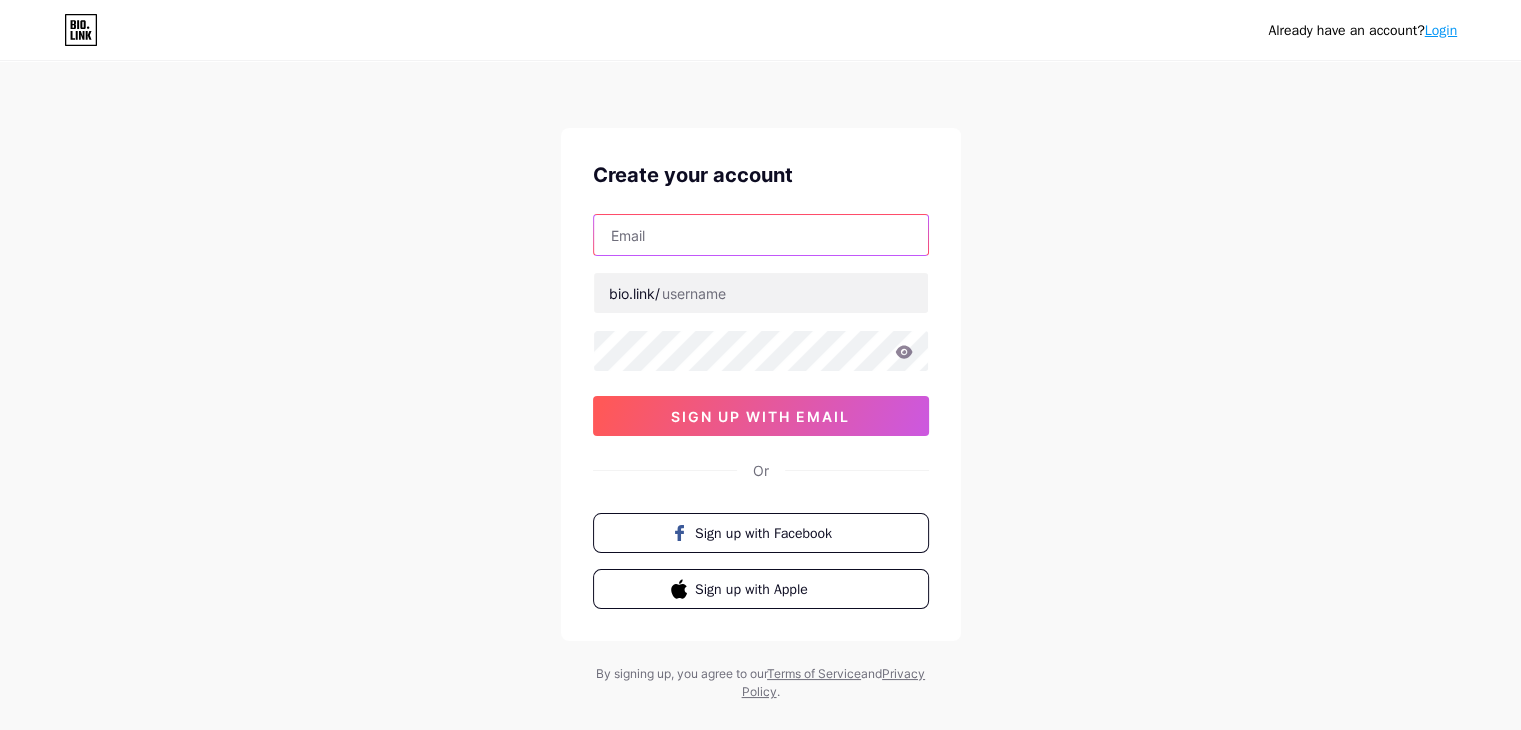 click at bounding box center (761, 235) 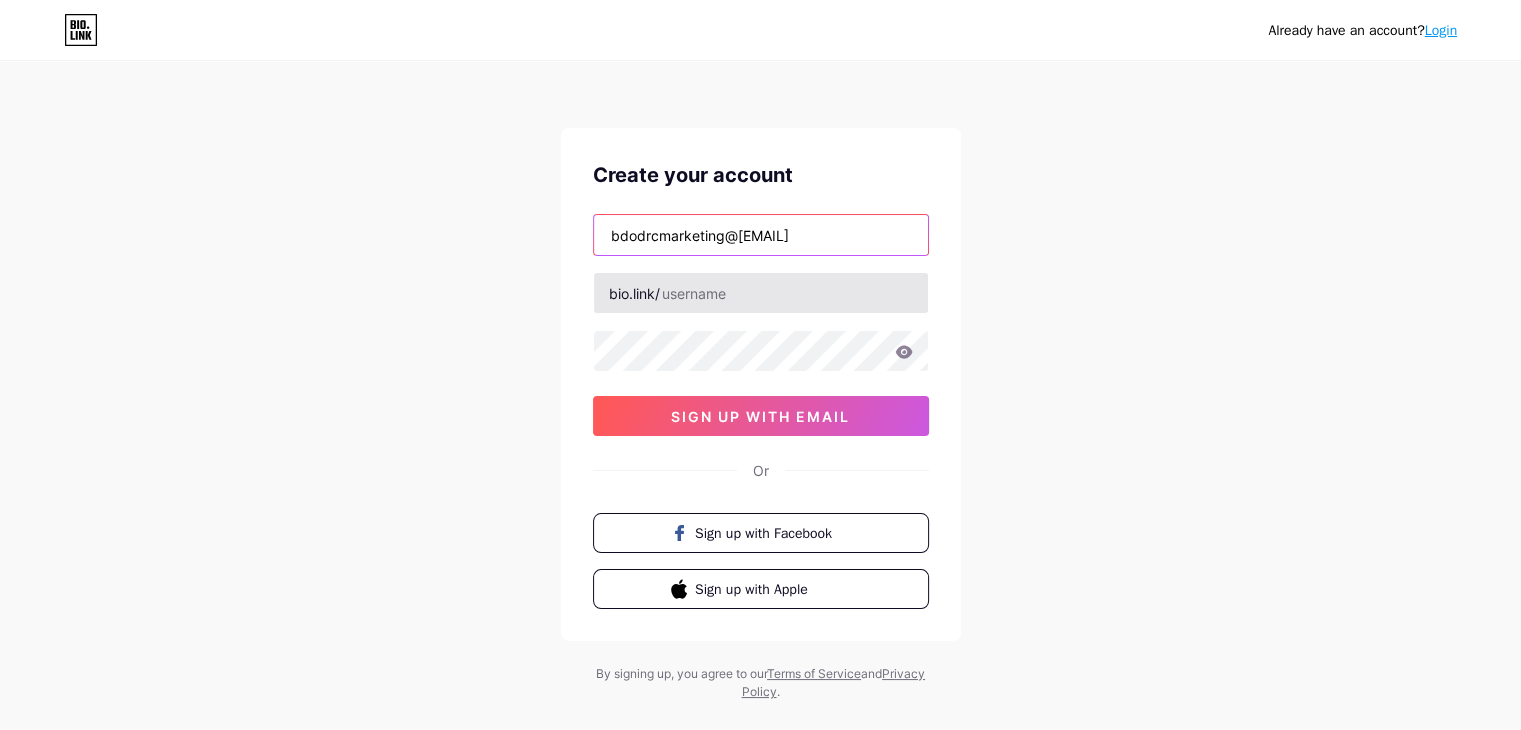 type on "bdodrcmarketing@[EMAIL]" 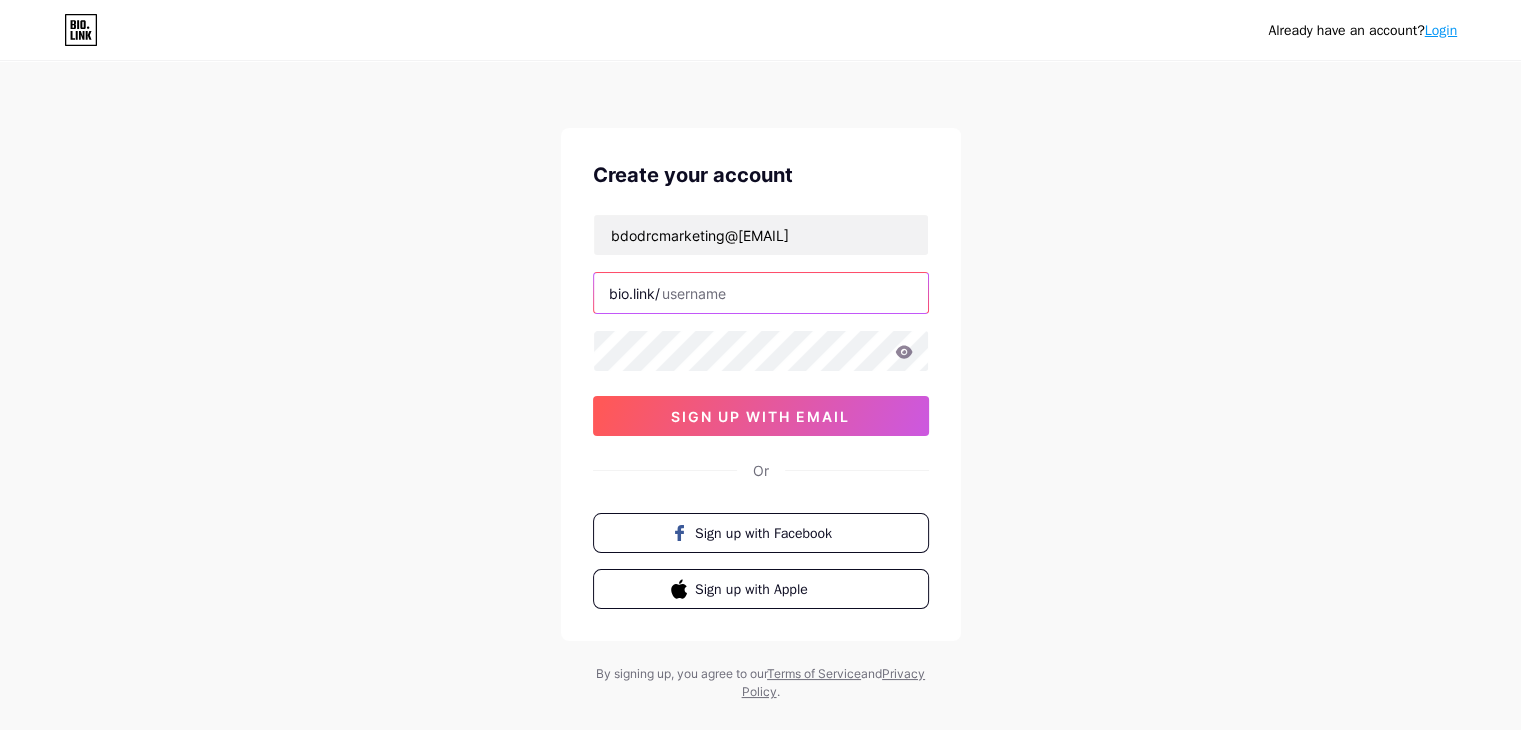 click at bounding box center [761, 293] 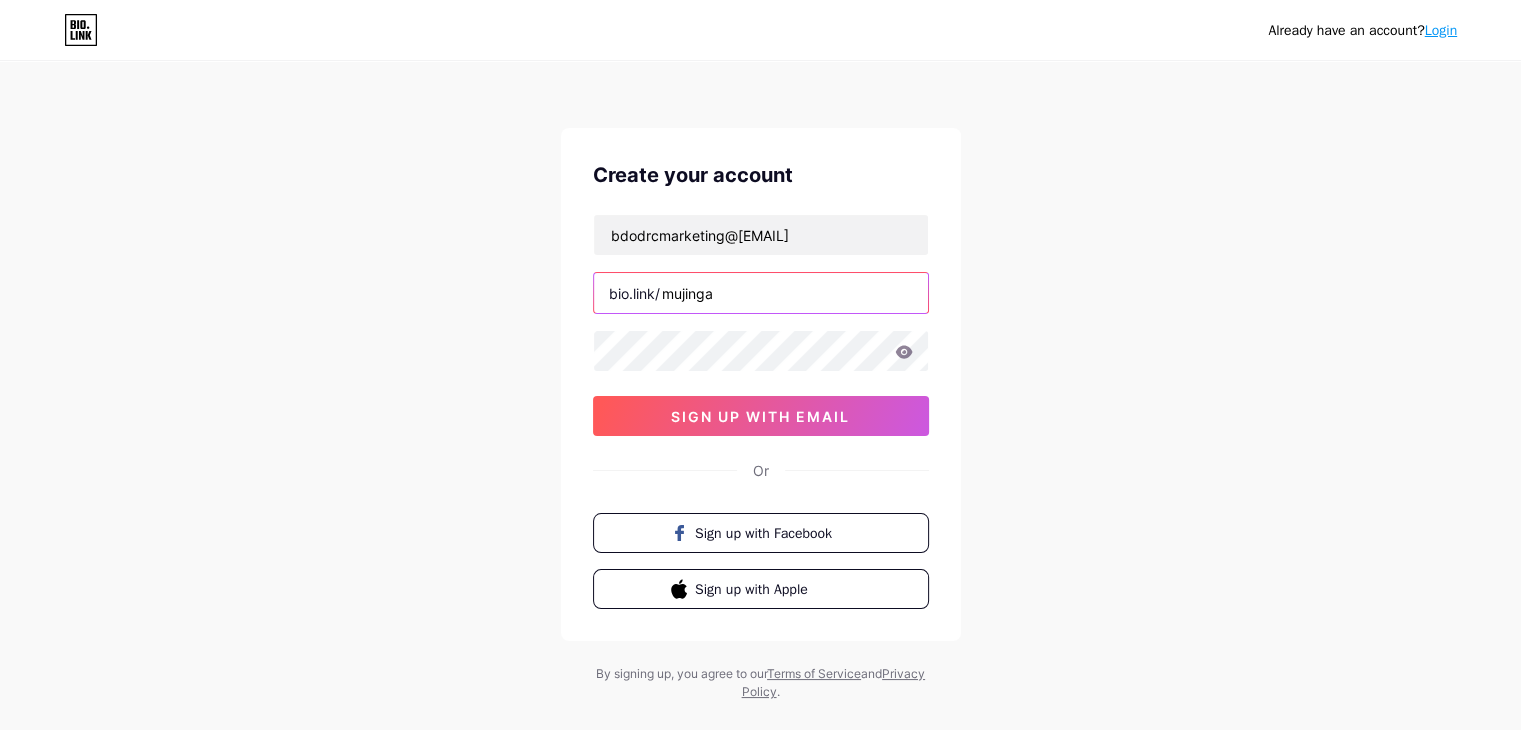 type on "mujinga" 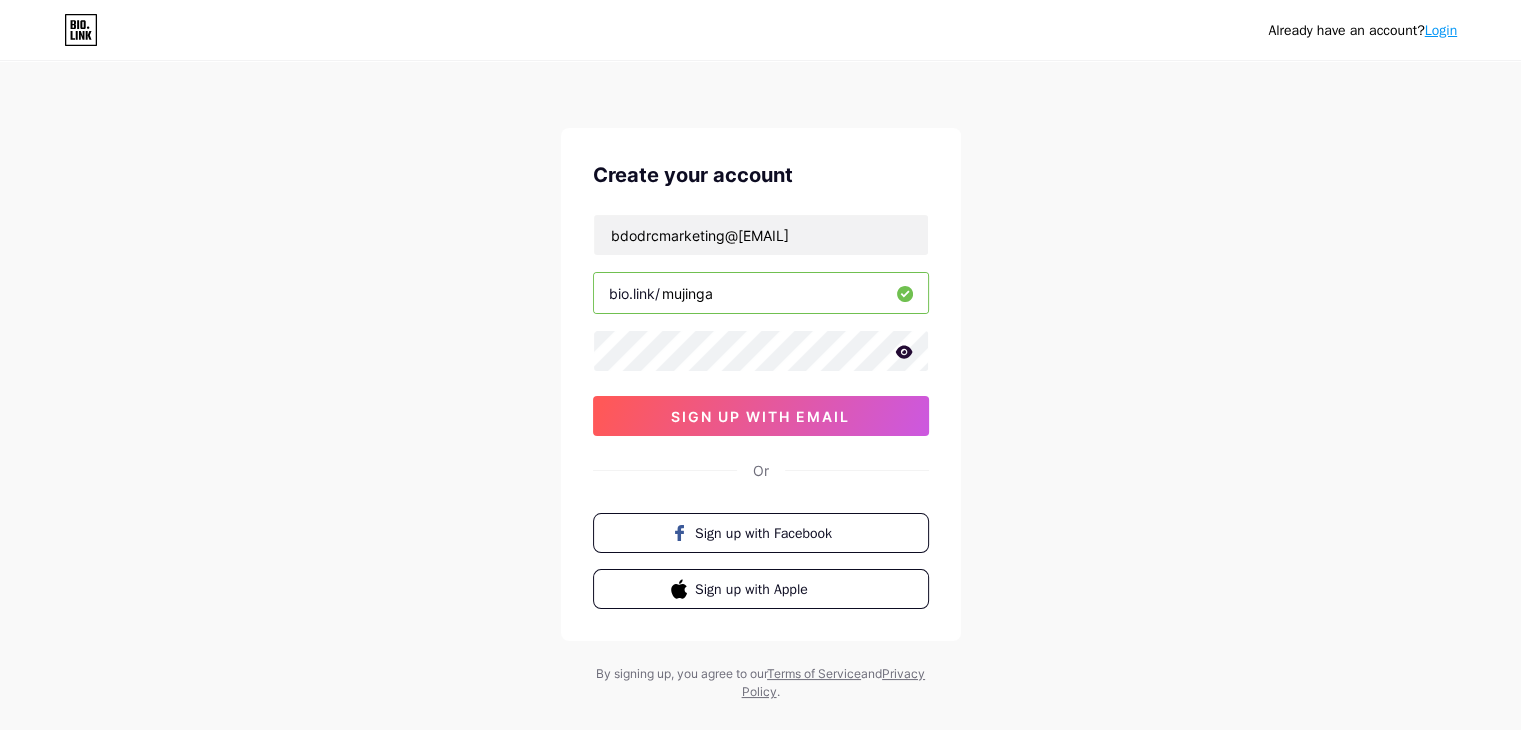 click 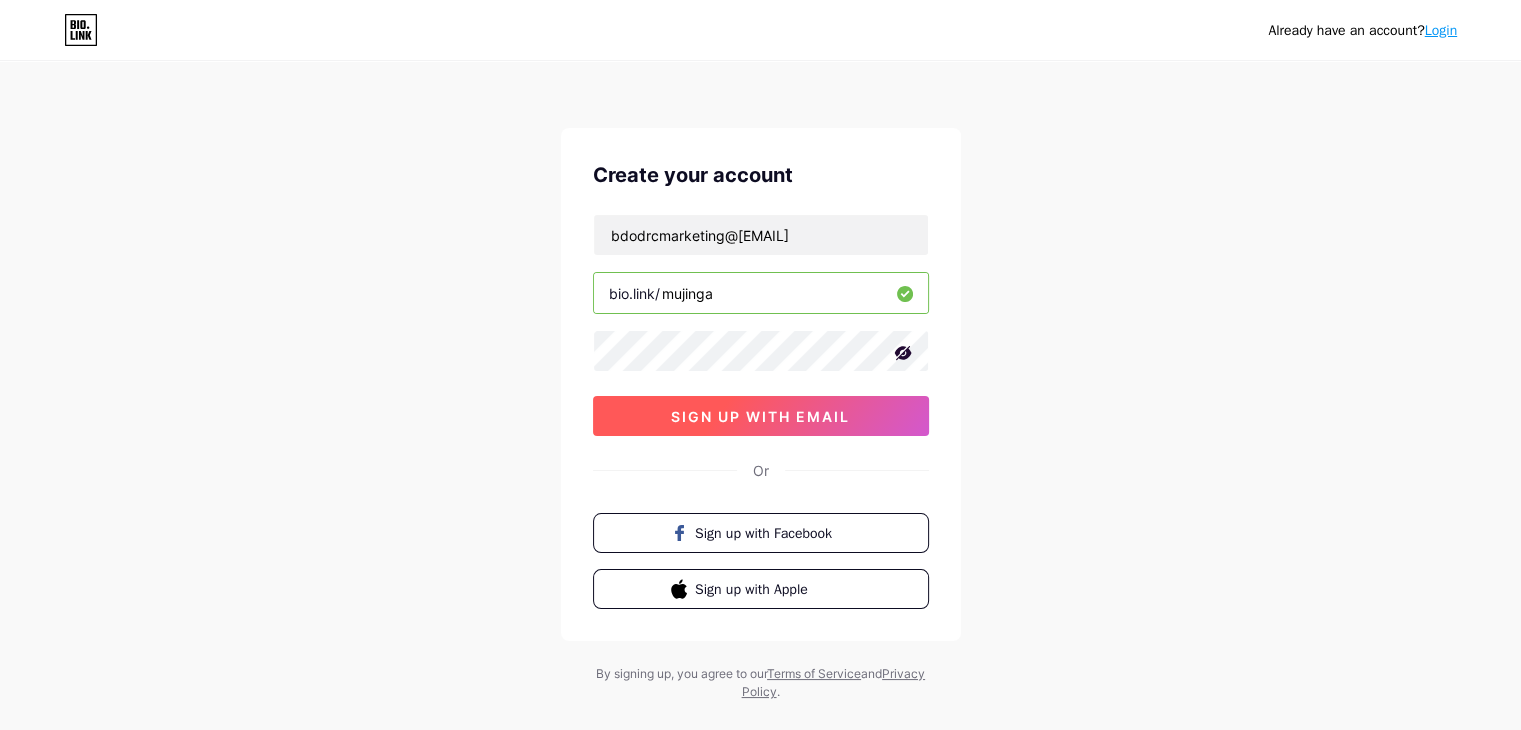 click on "sign up with email" at bounding box center (760, 416) 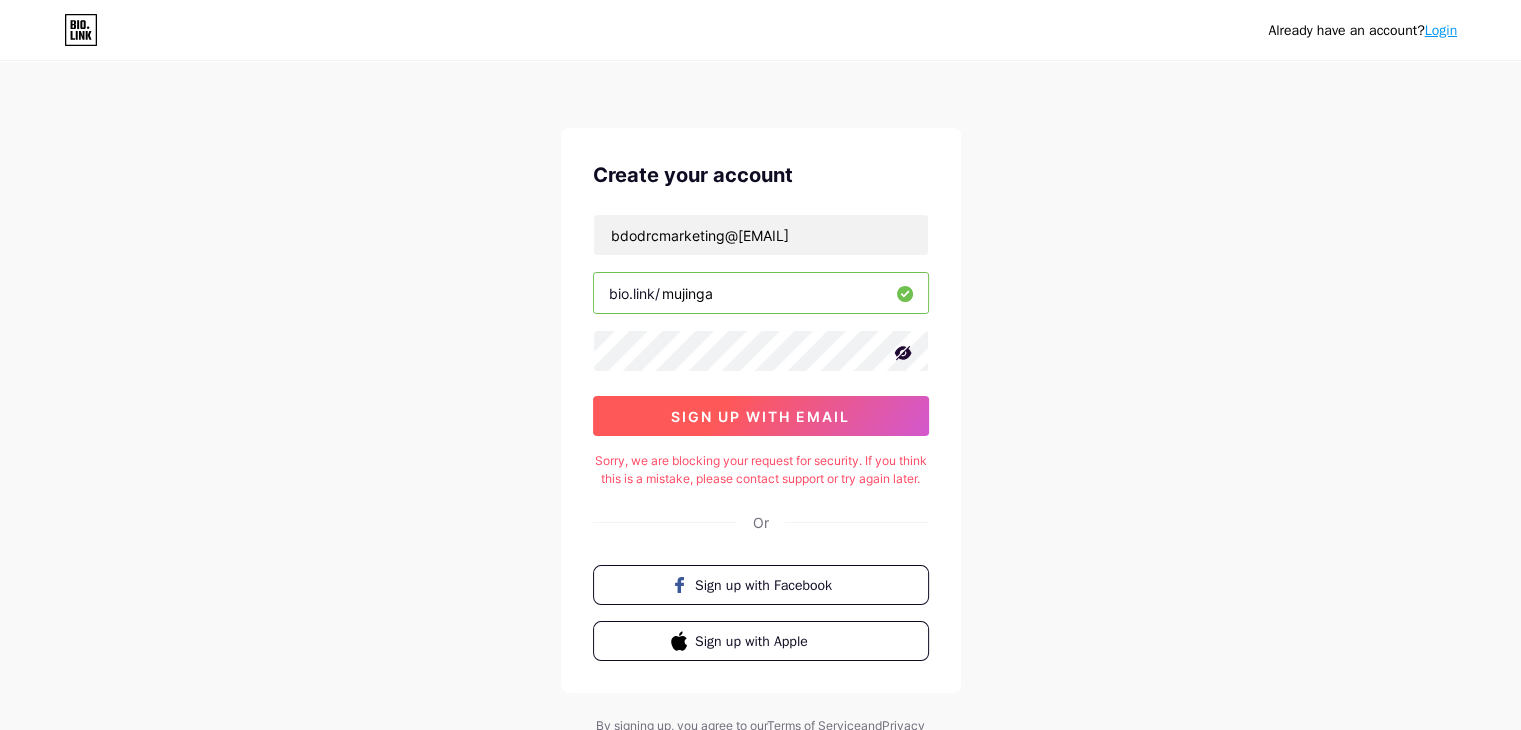 click on "sign up with email" at bounding box center (760, 416) 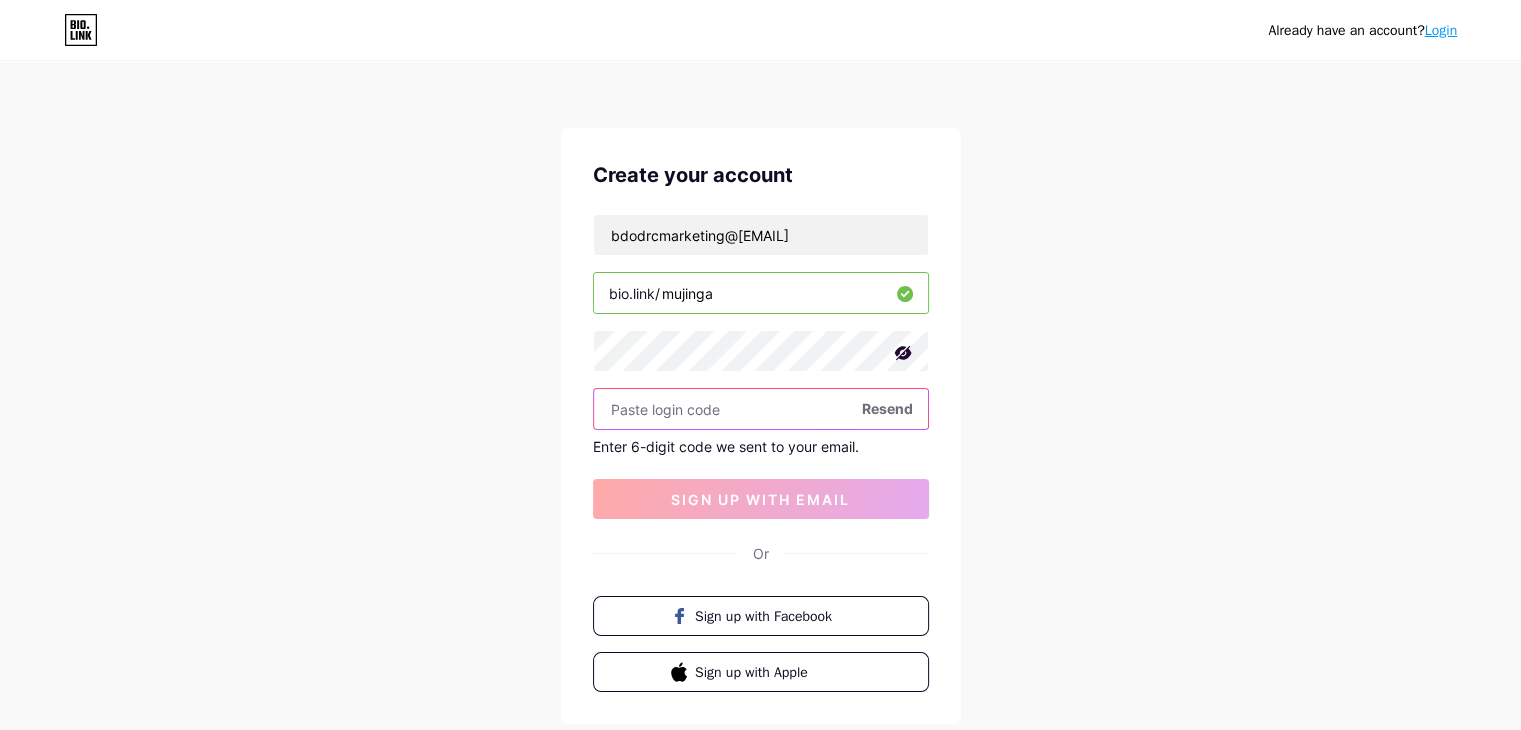 paste on "341753" 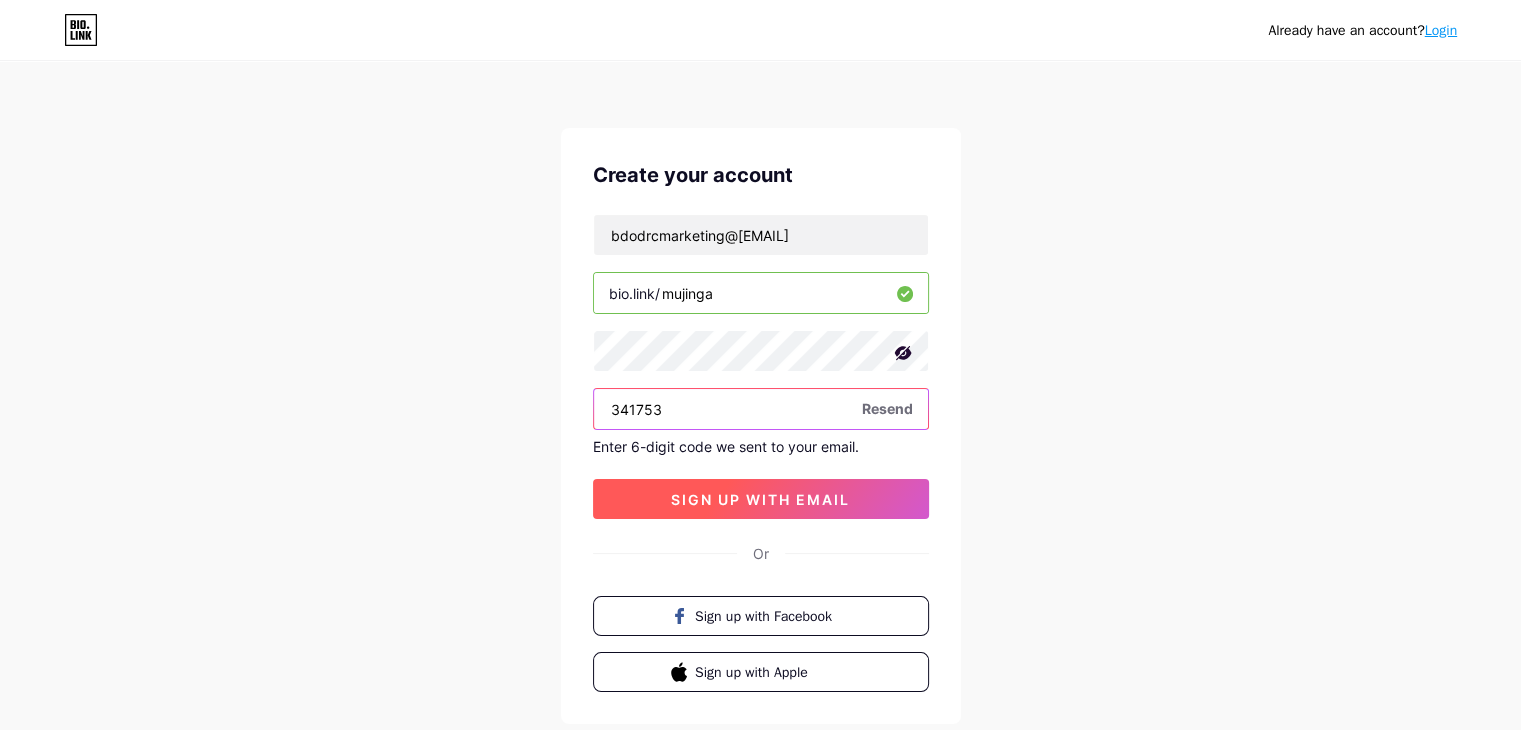 type on "341753" 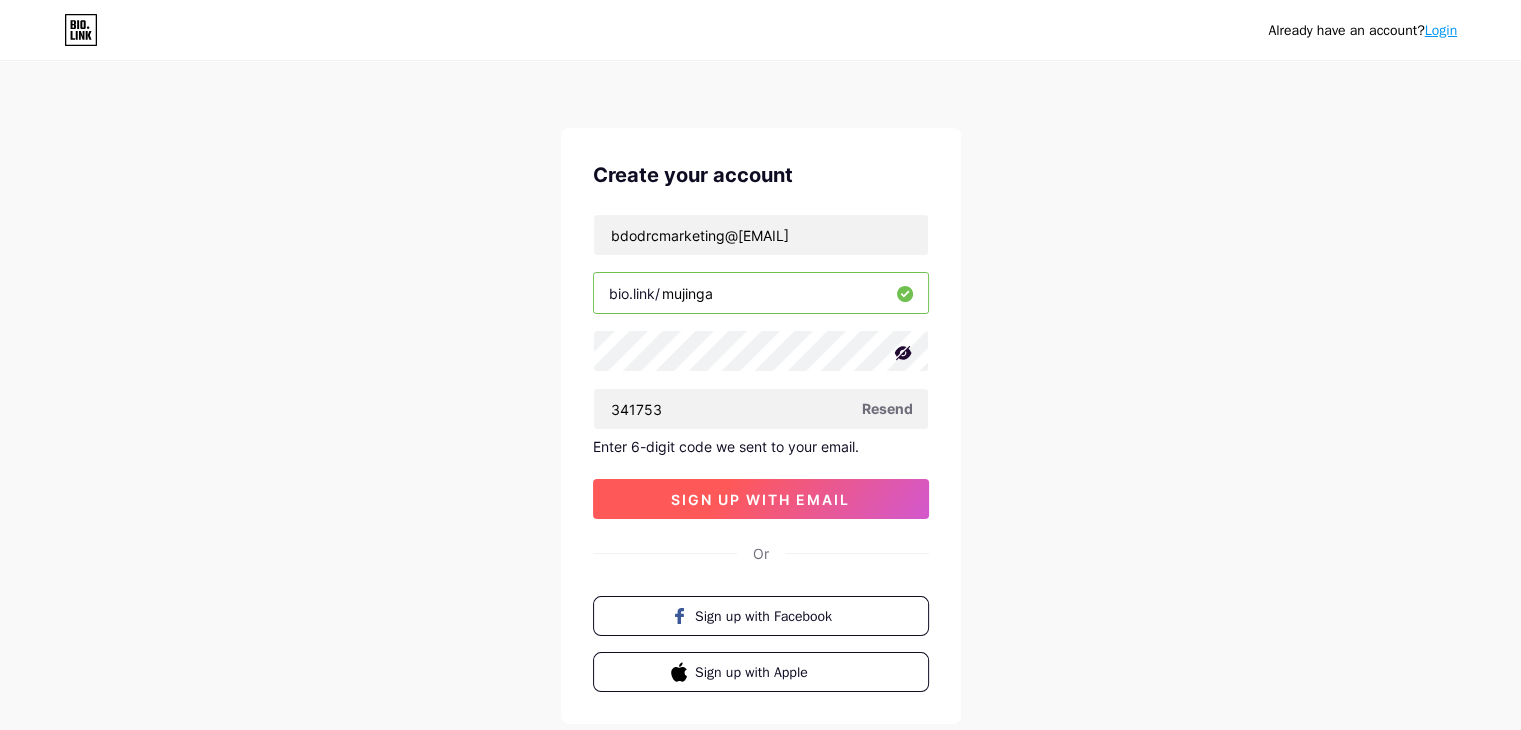 click on "sign up with email" at bounding box center (761, 499) 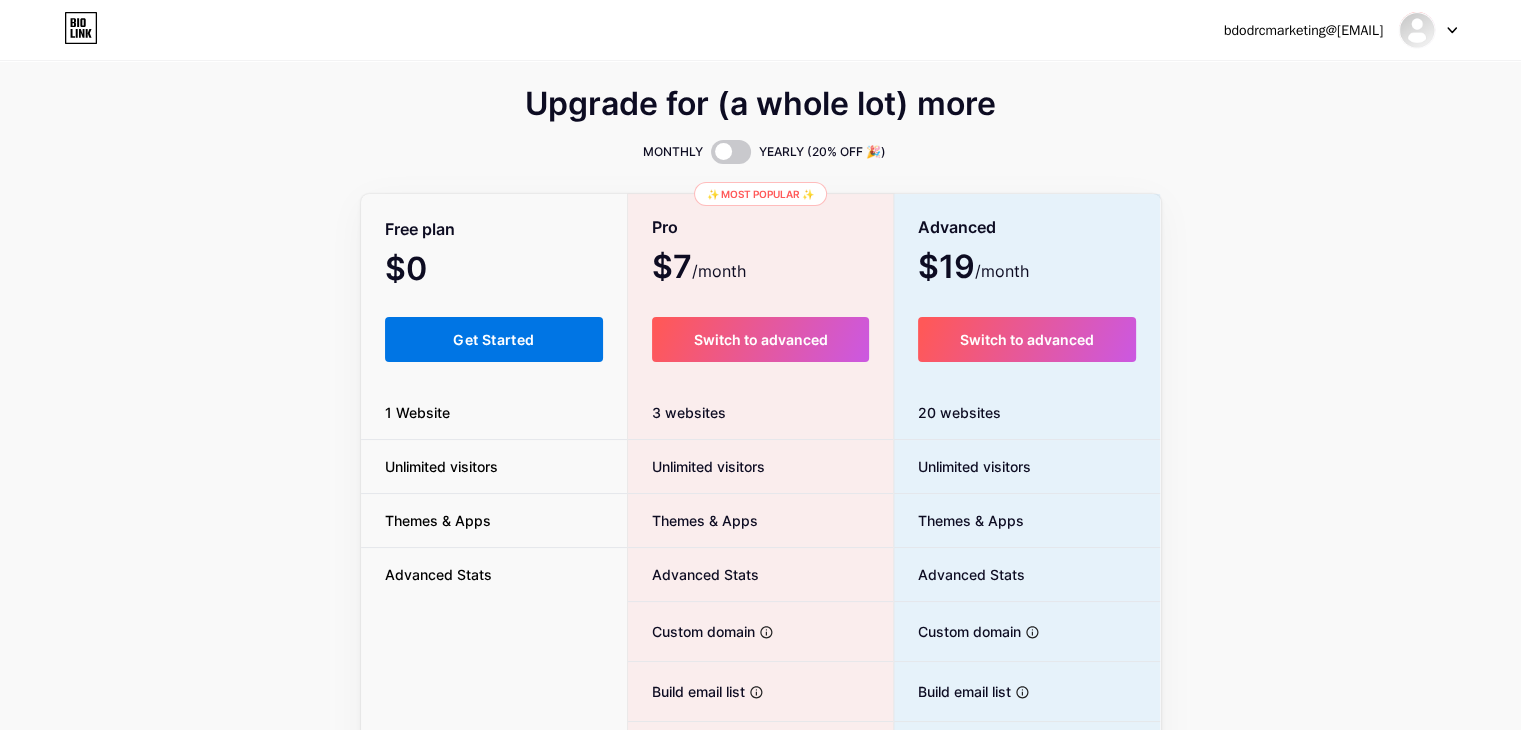 click on "Get Started" at bounding box center (493, 339) 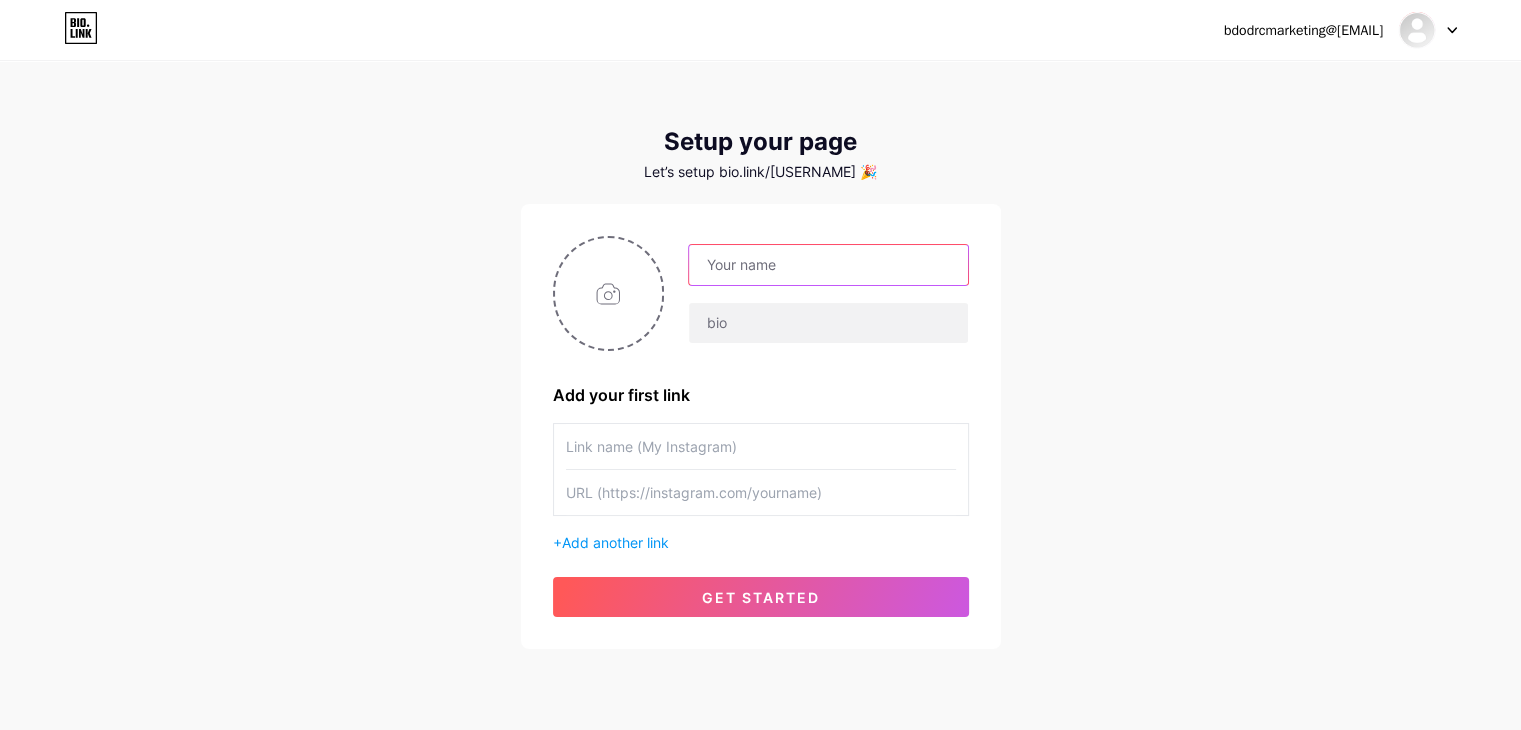 click at bounding box center [828, 265] 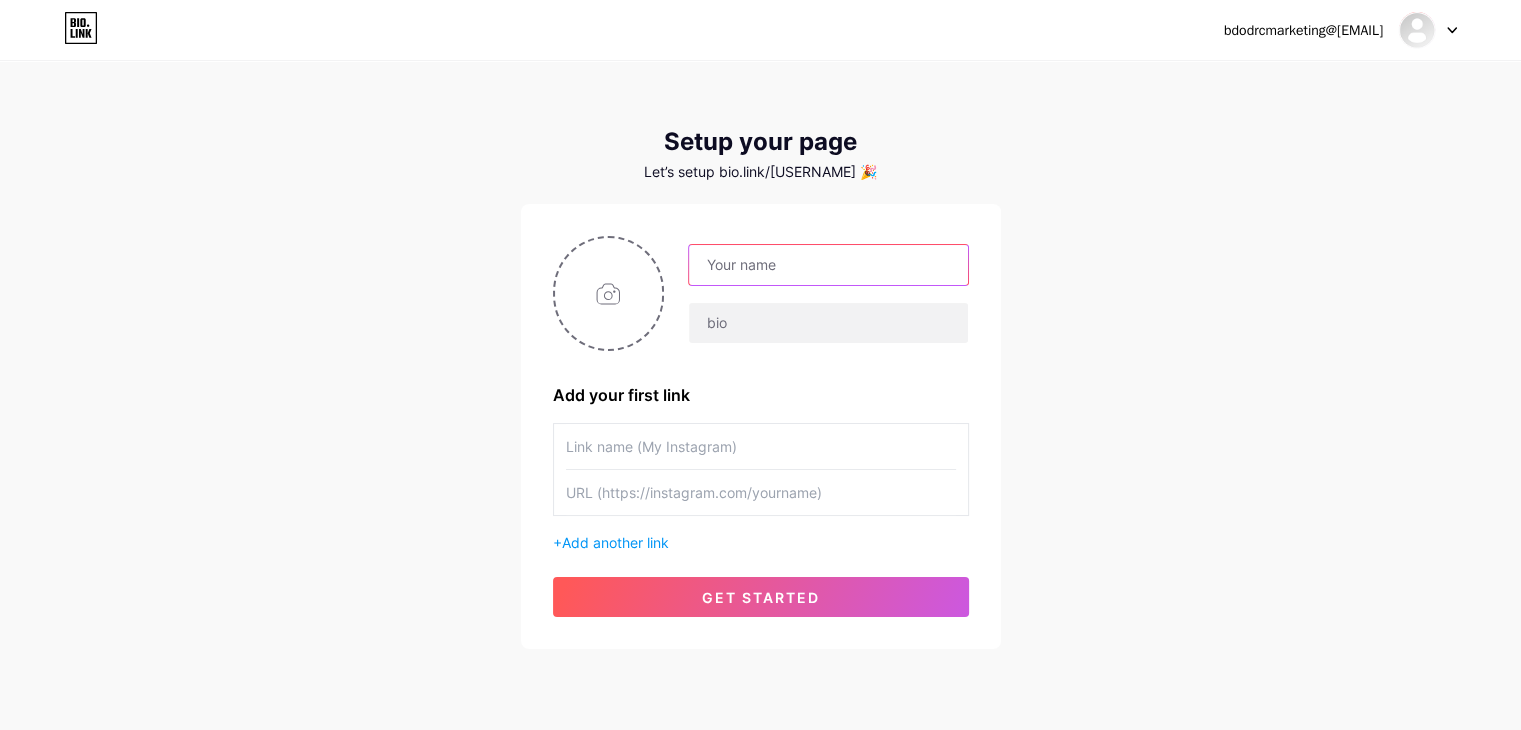 paste on "[FIRST] [MIDDLE] [LAST]" 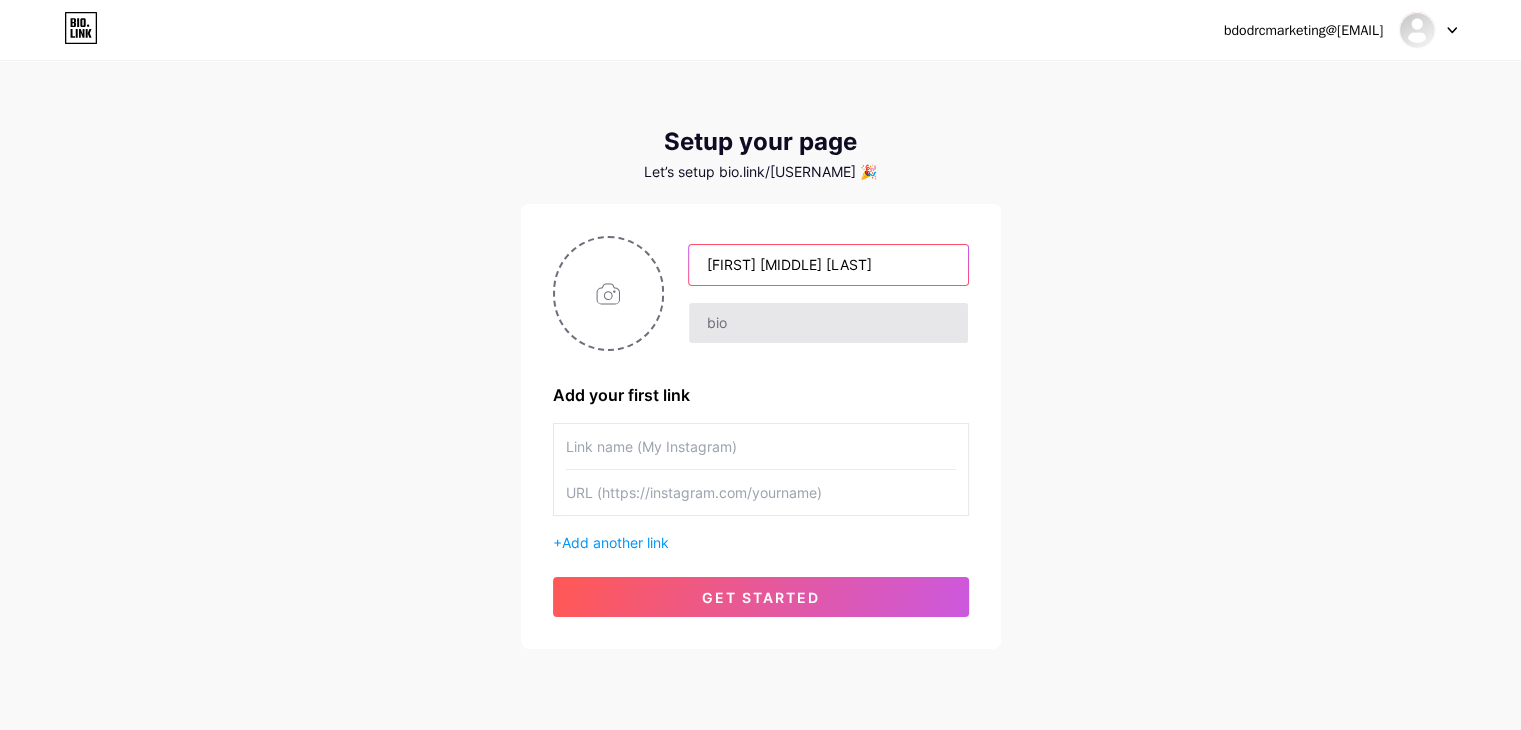 type on "[FIRST] [MIDDLE] [LAST]" 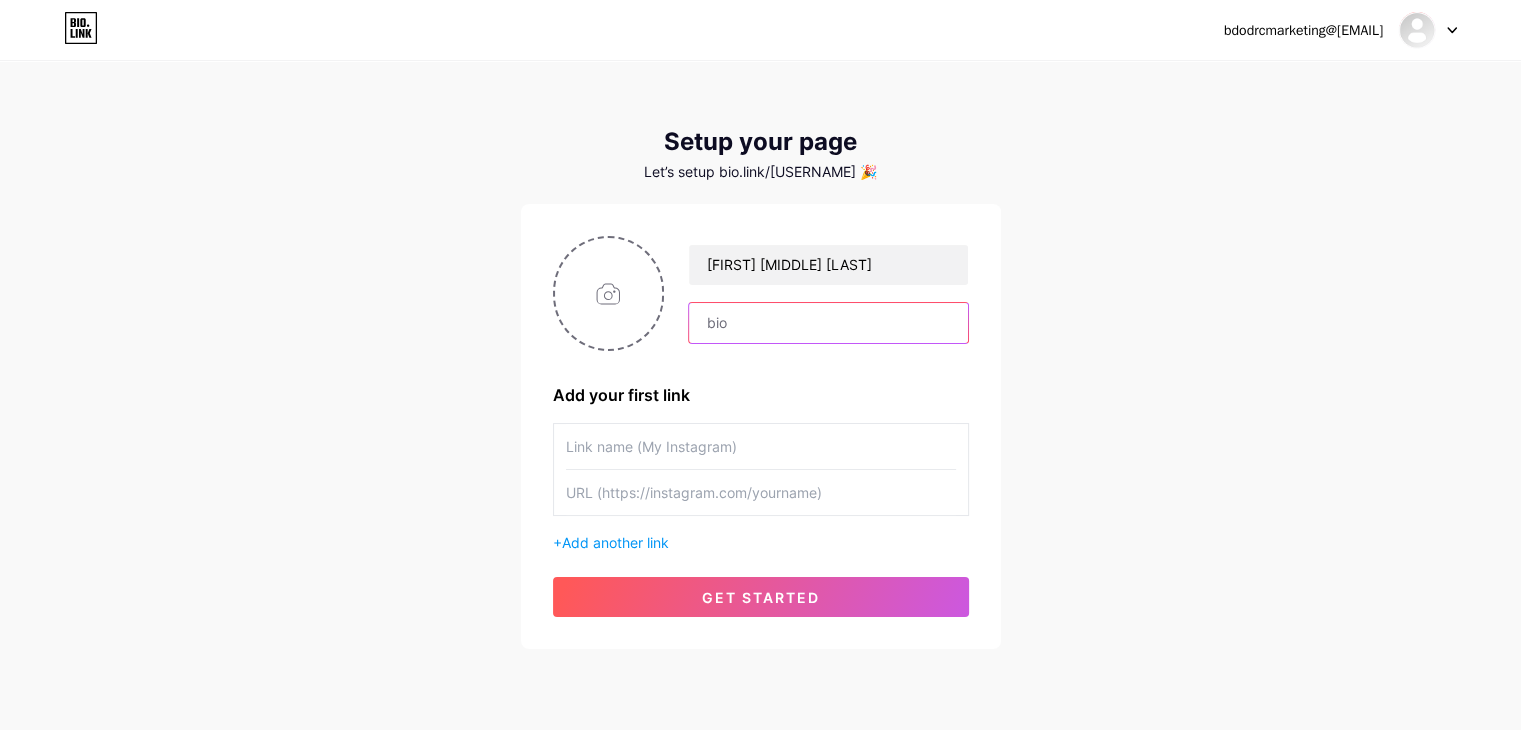 click at bounding box center [828, 323] 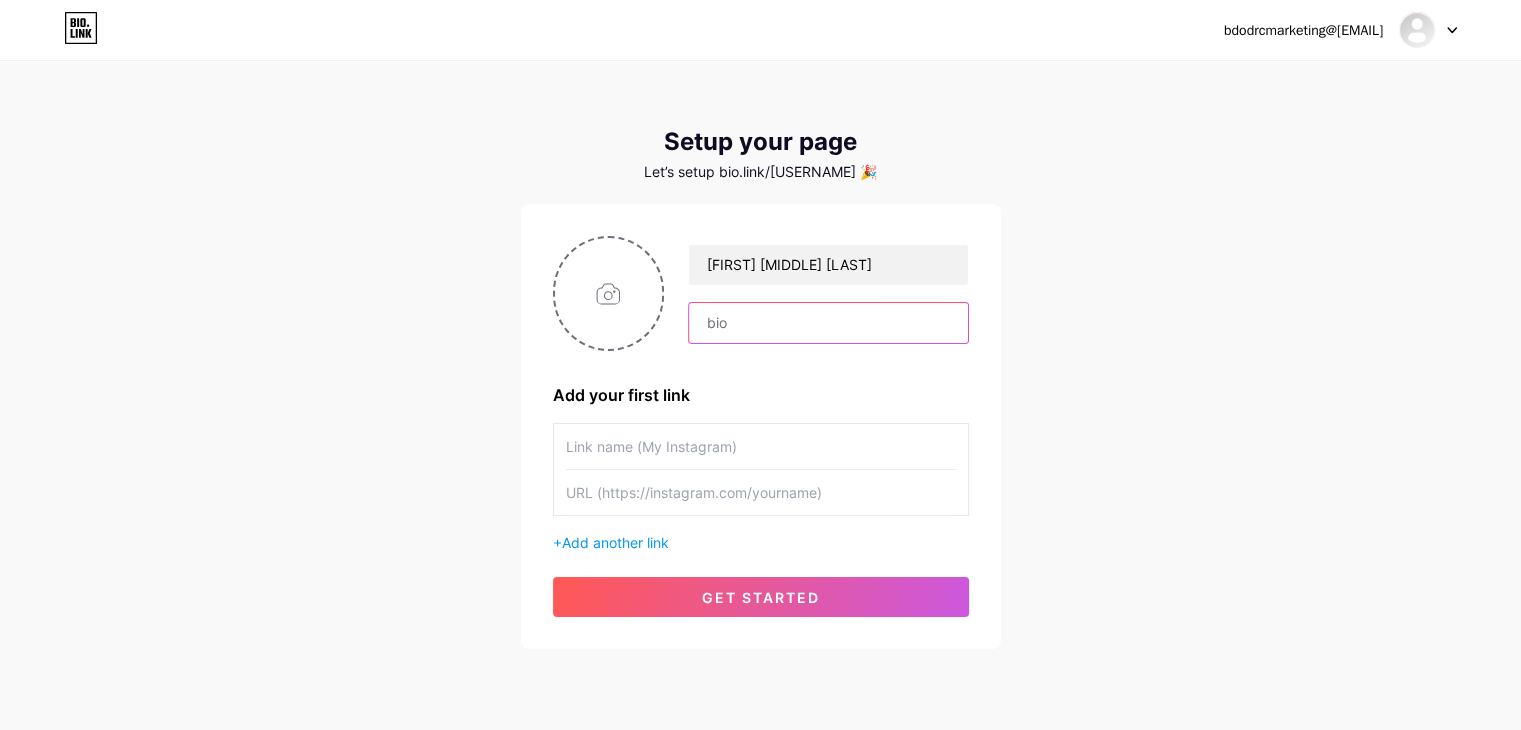 paste on "Compliance Officer" 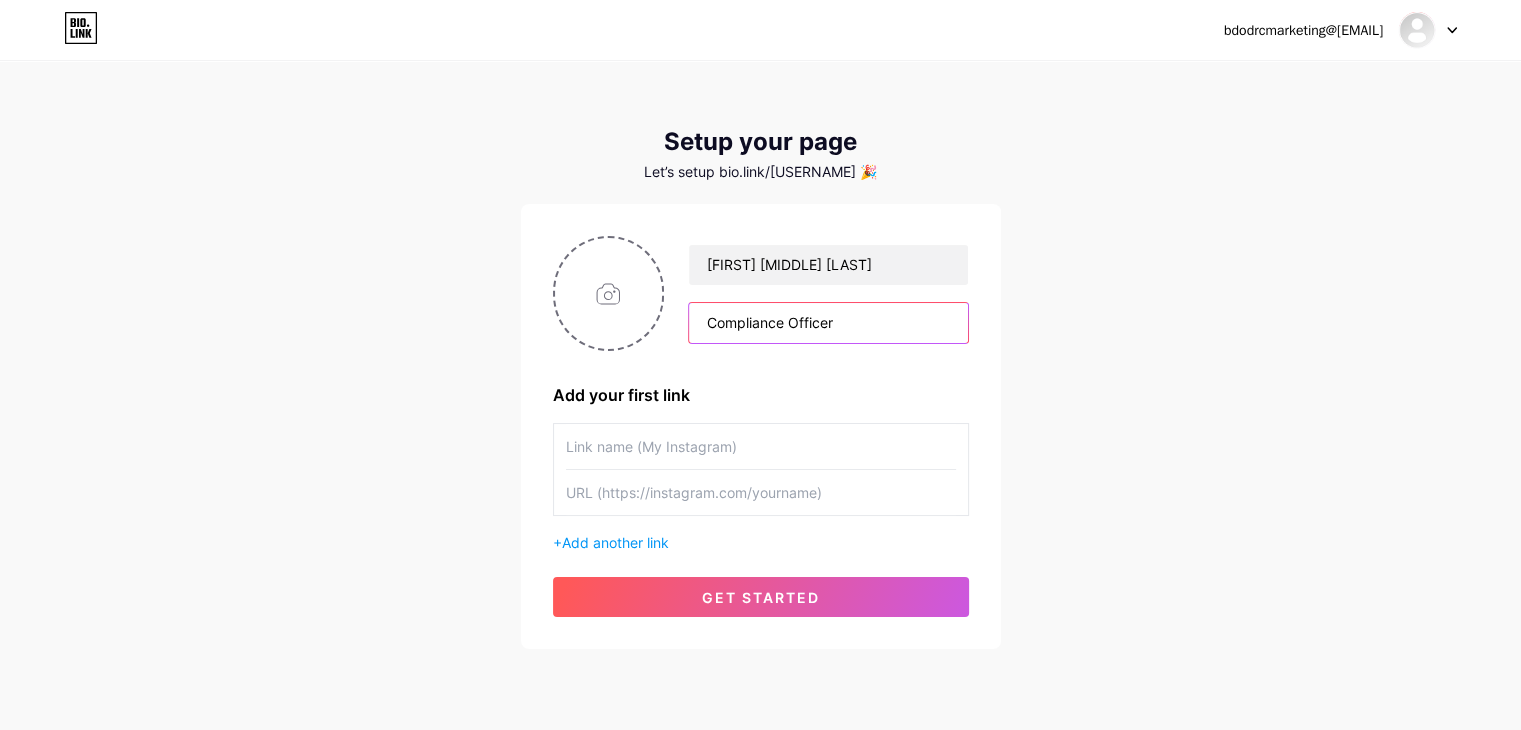 type on "Compliance Officer" 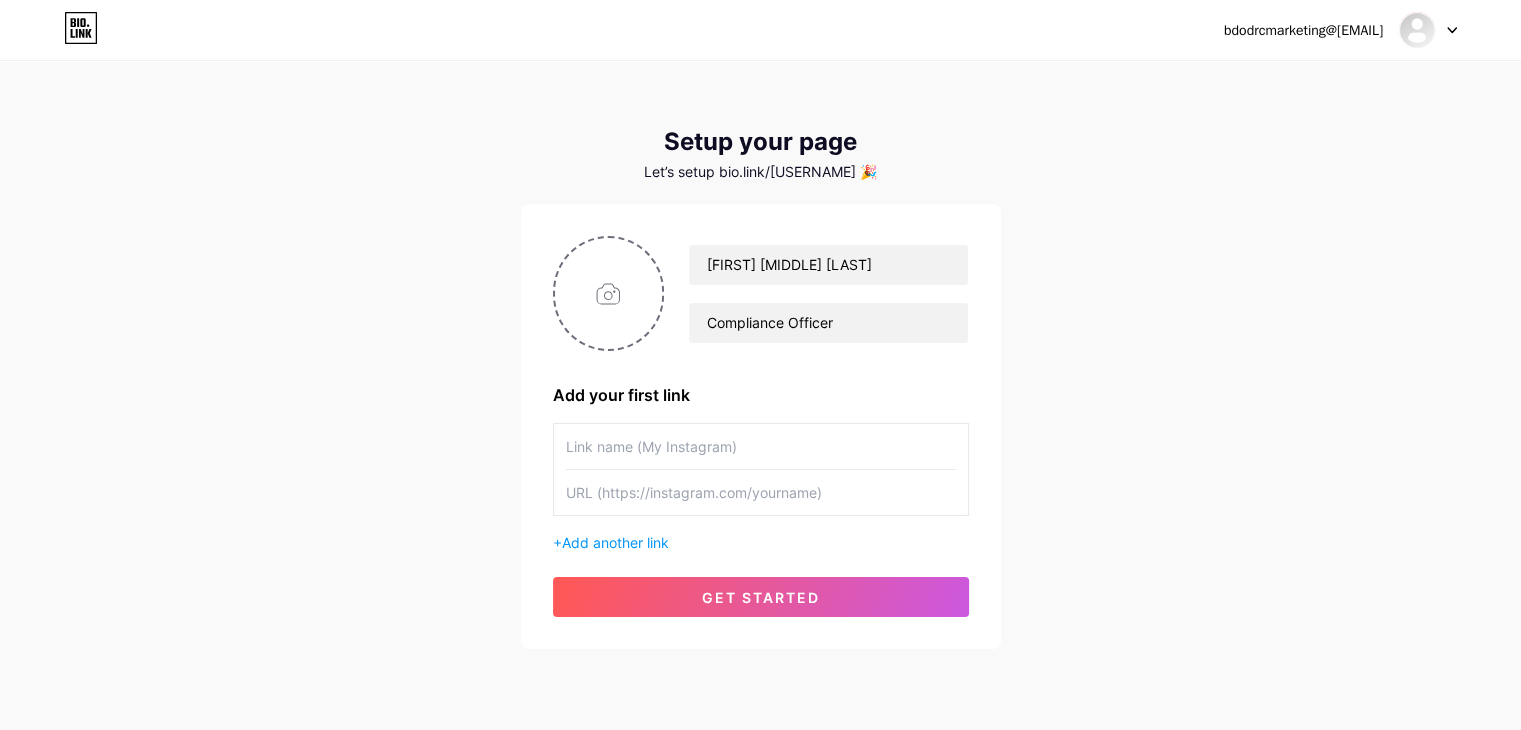click at bounding box center [761, 446] 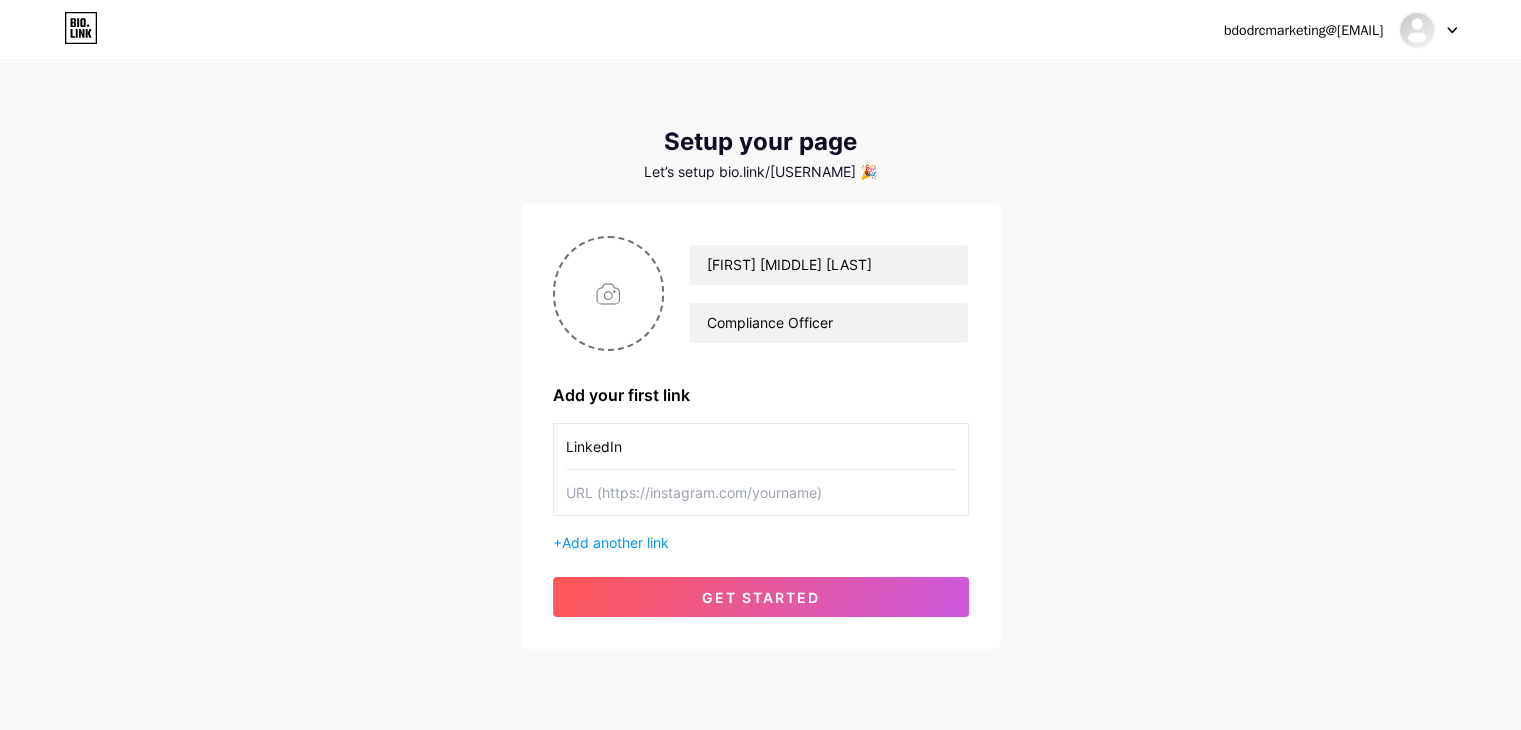 type on "LinkedIn" 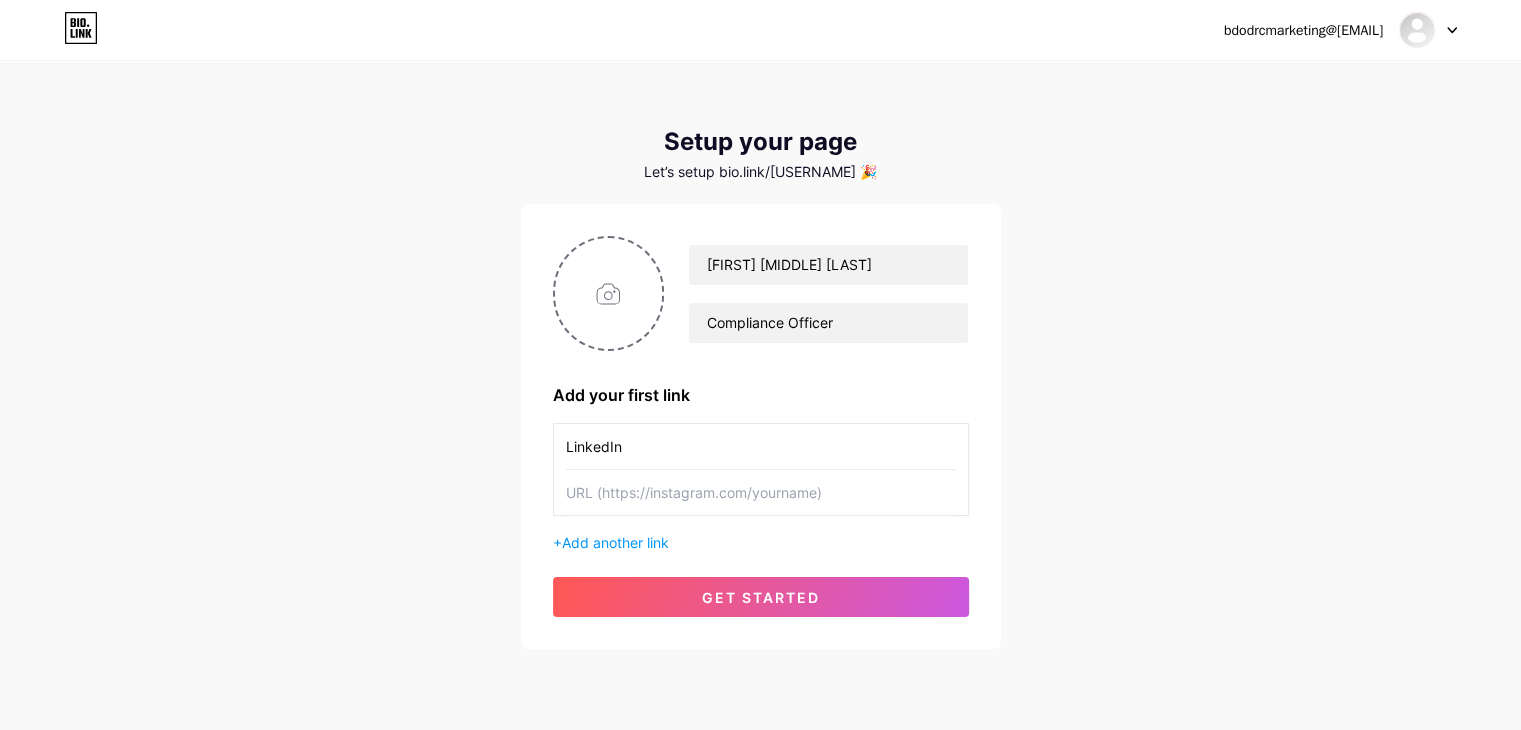 click at bounding box center (761, 492) 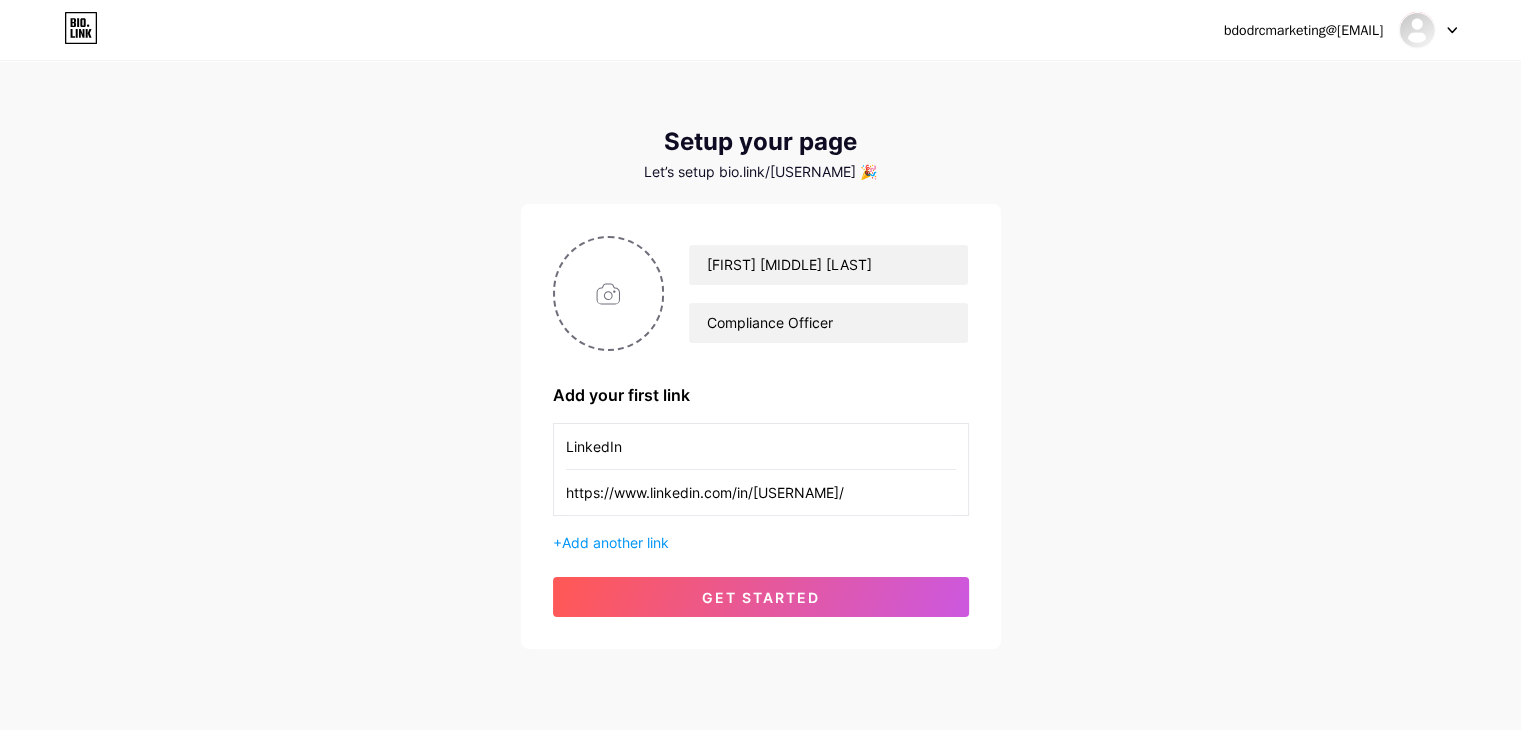 scroll, scrollTop: 0, scrollLeft: 553, axis: horizontal 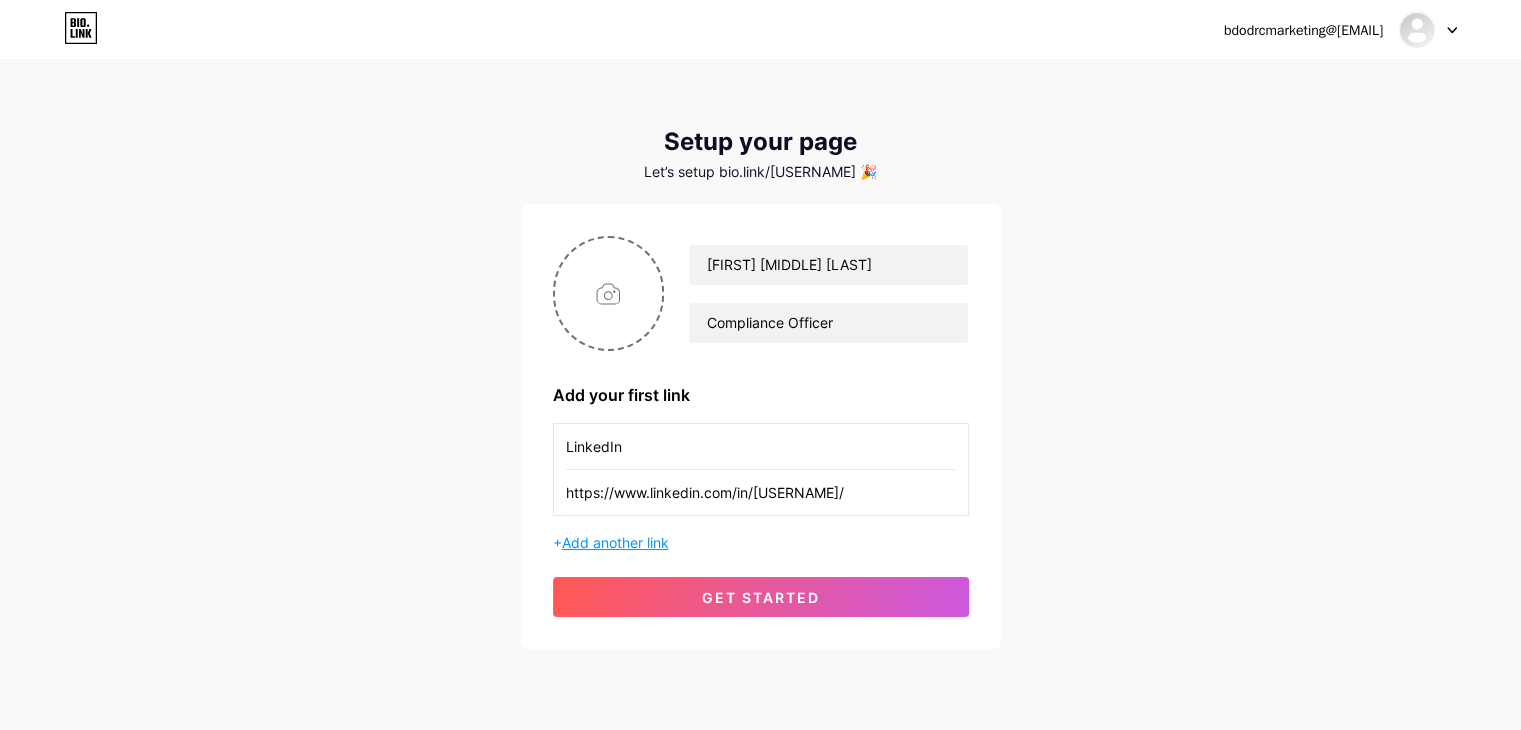 type on "https://www.linkedin.com/in/[USERNAME]/" 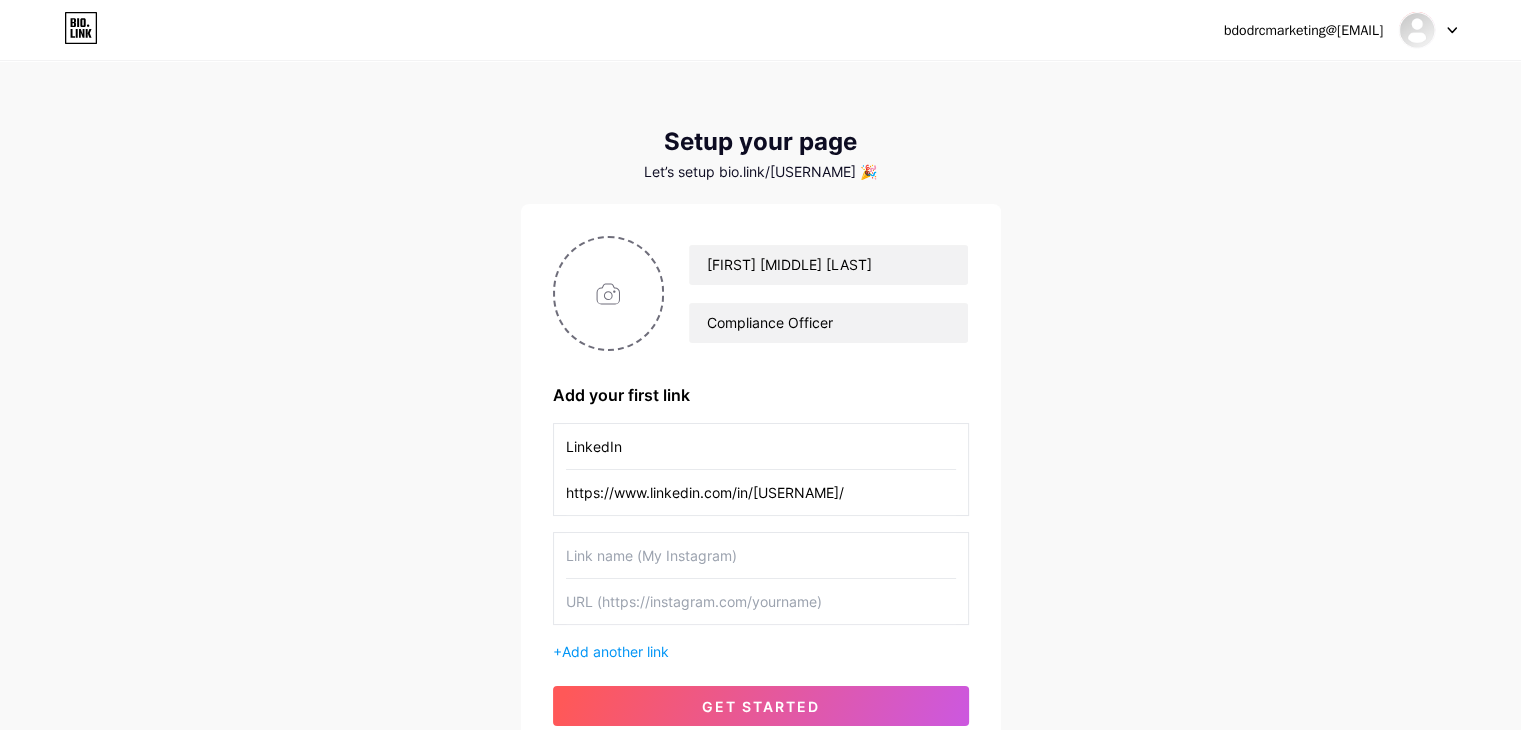 click at bounding box center [761, 555] 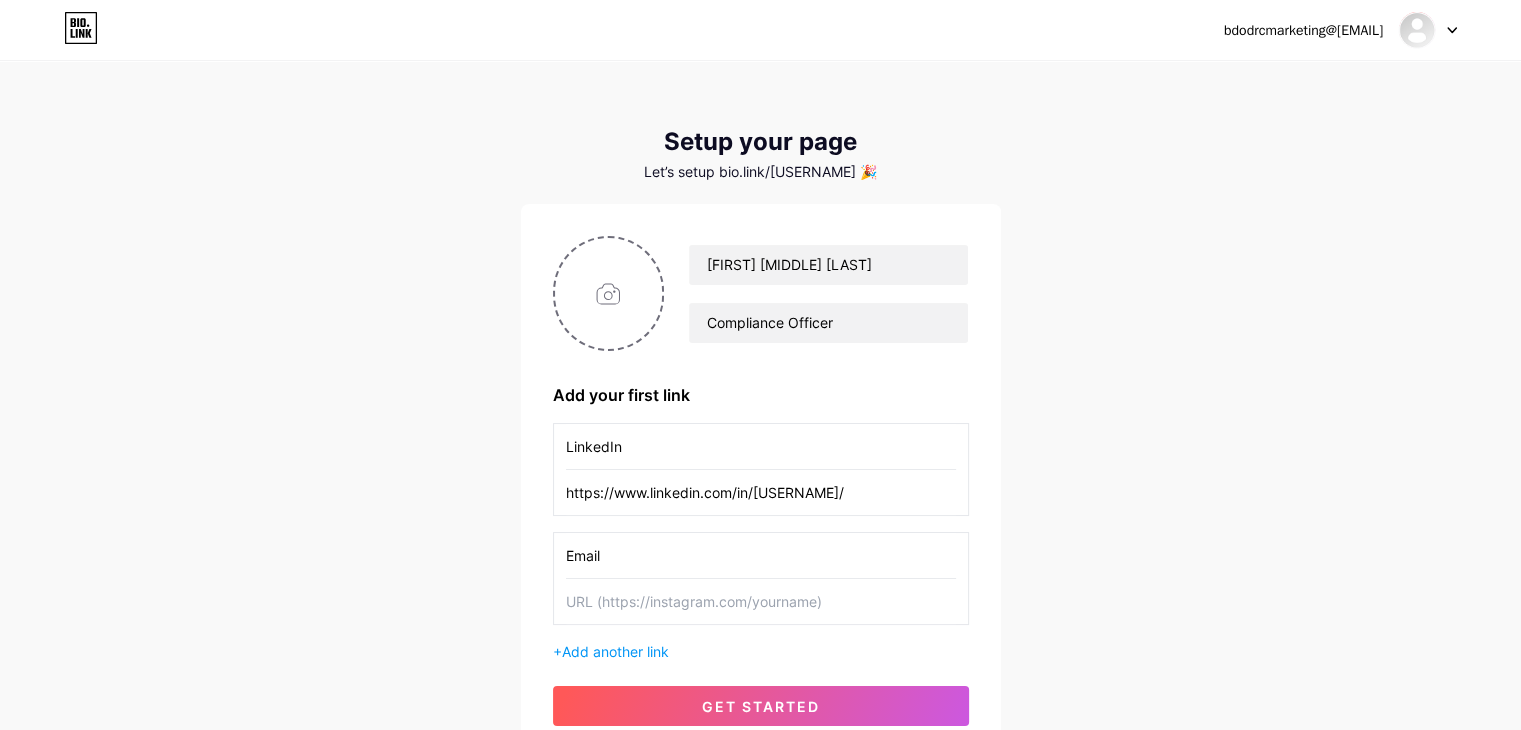 type on "Email" 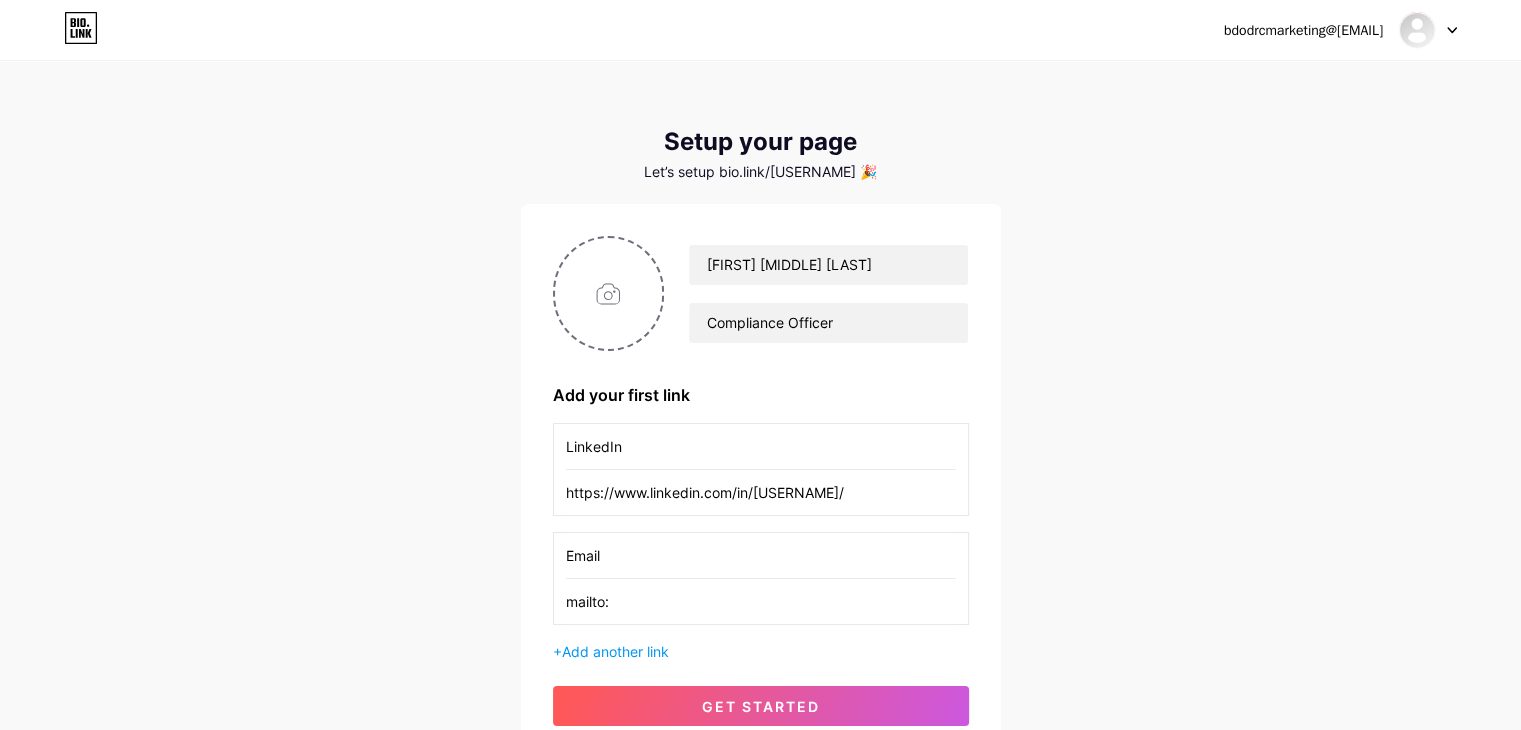 paste on "[USERNAME]@[DOMAIN]" 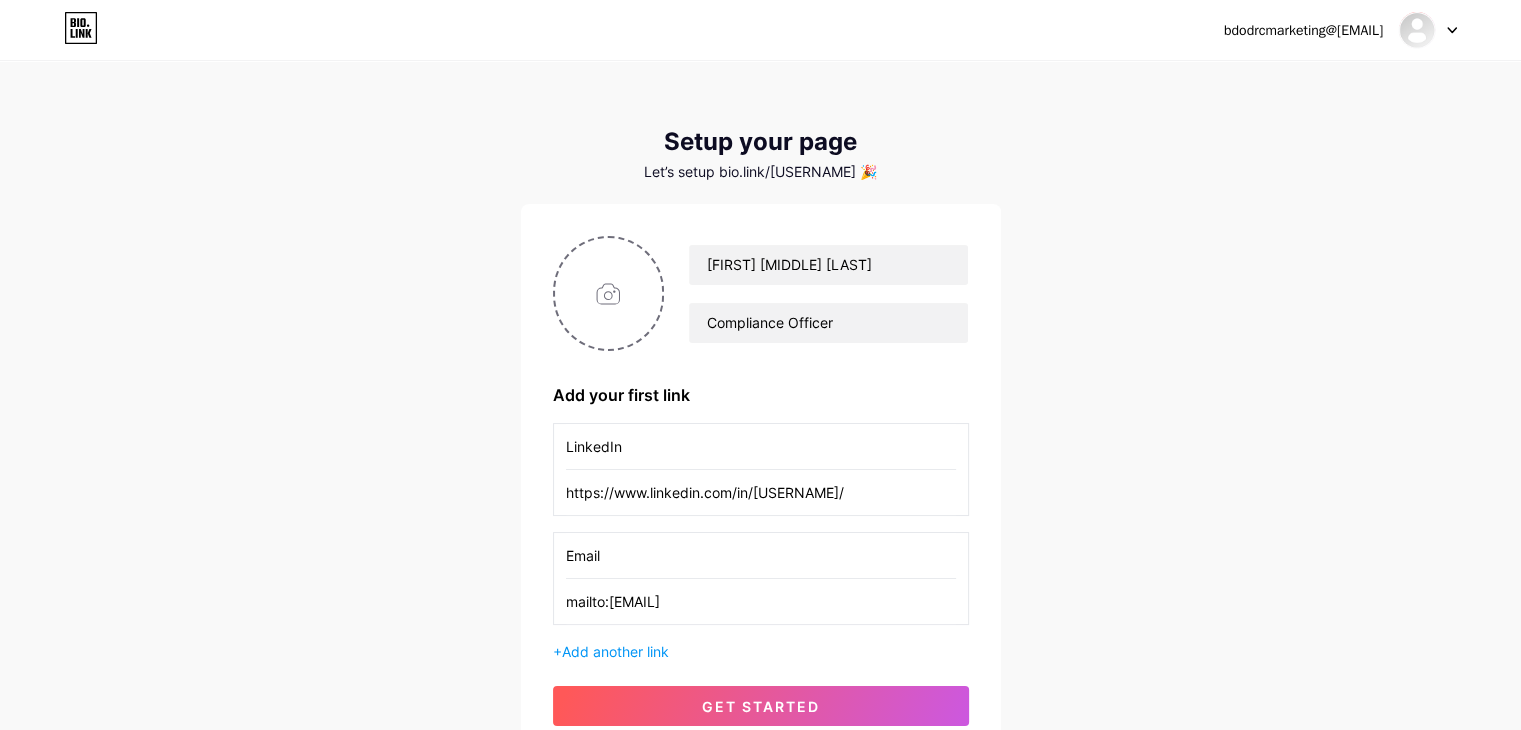 click on "mailto:[EMAIL]" at bounding box center (761, 601) 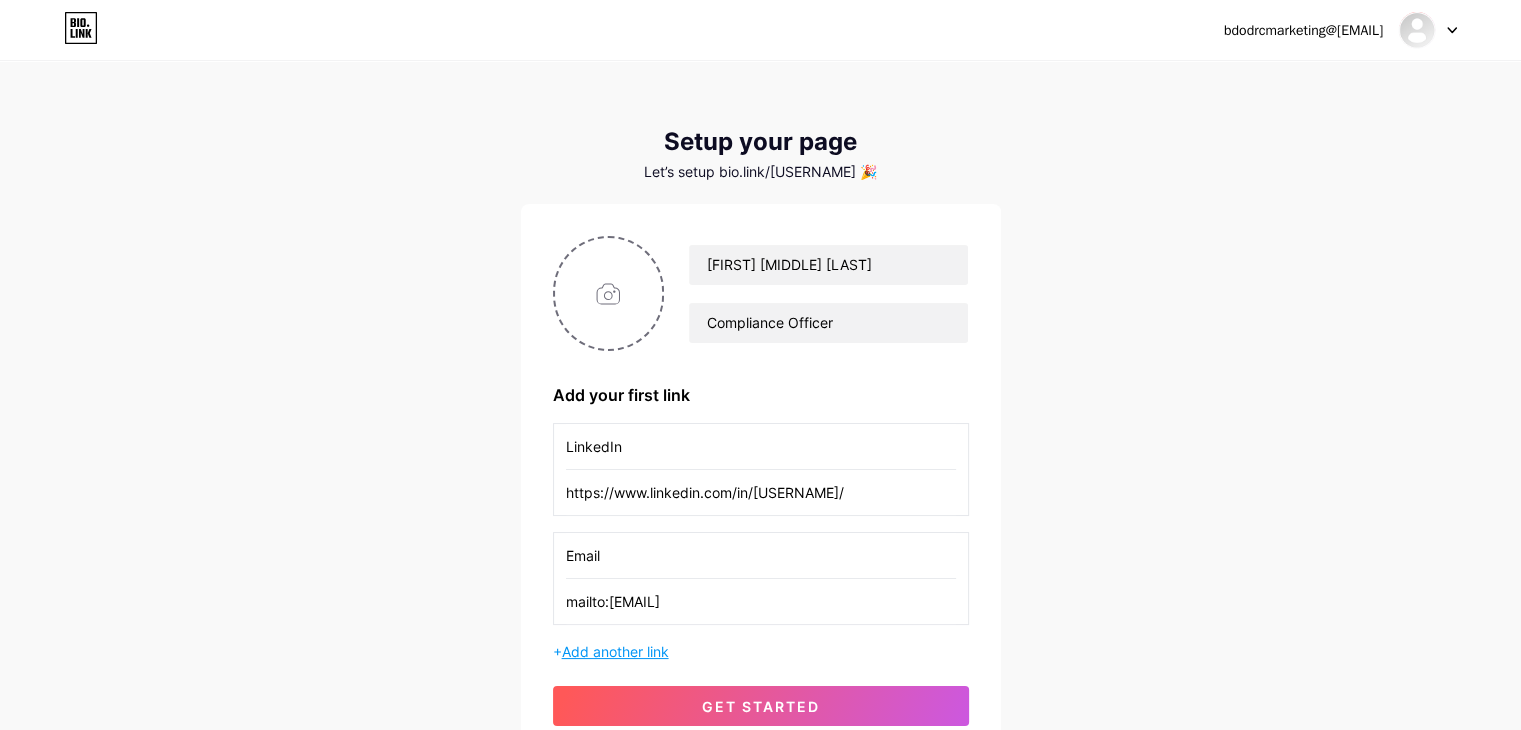 click on "Add another link" at bounding box center [615, 651] 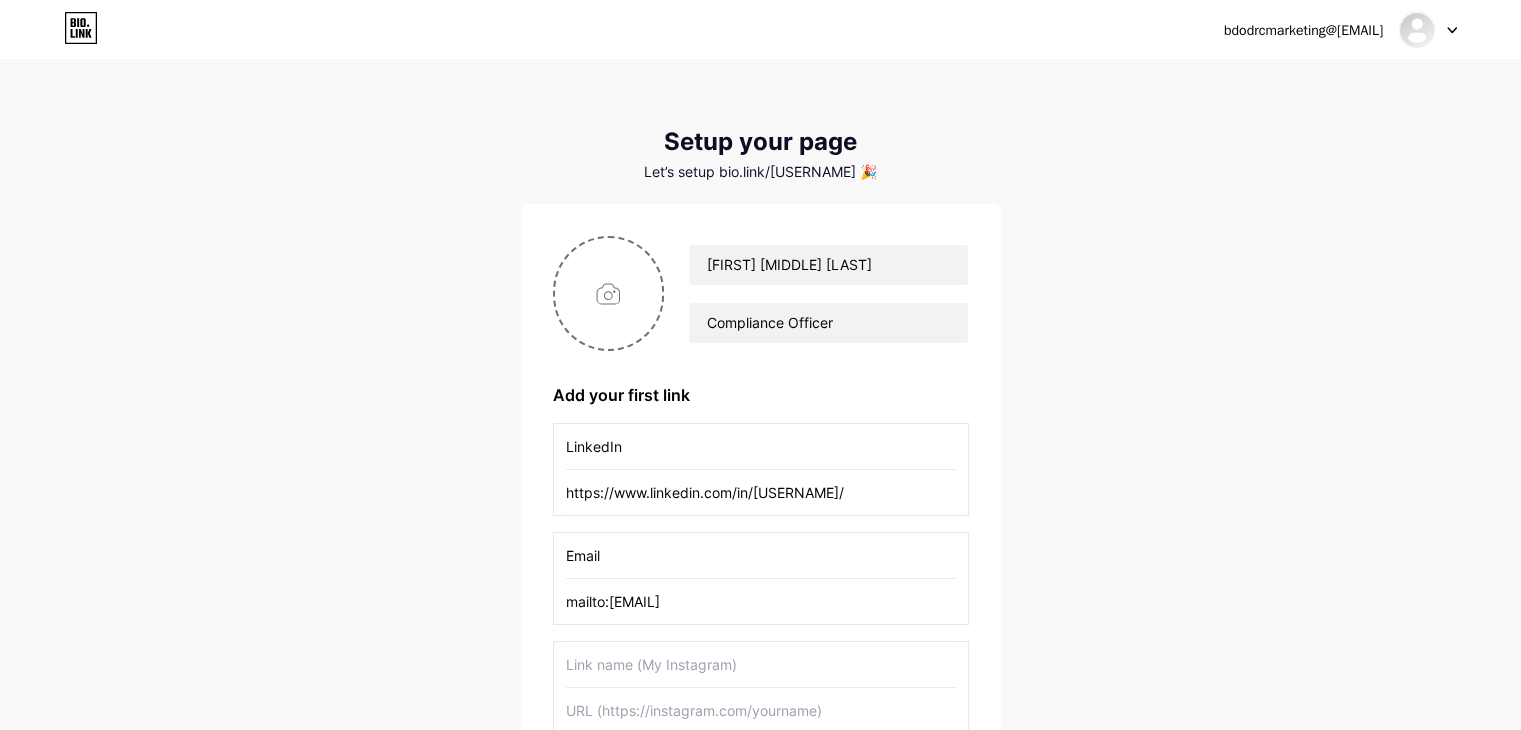 click at bounding box center (761, 664) 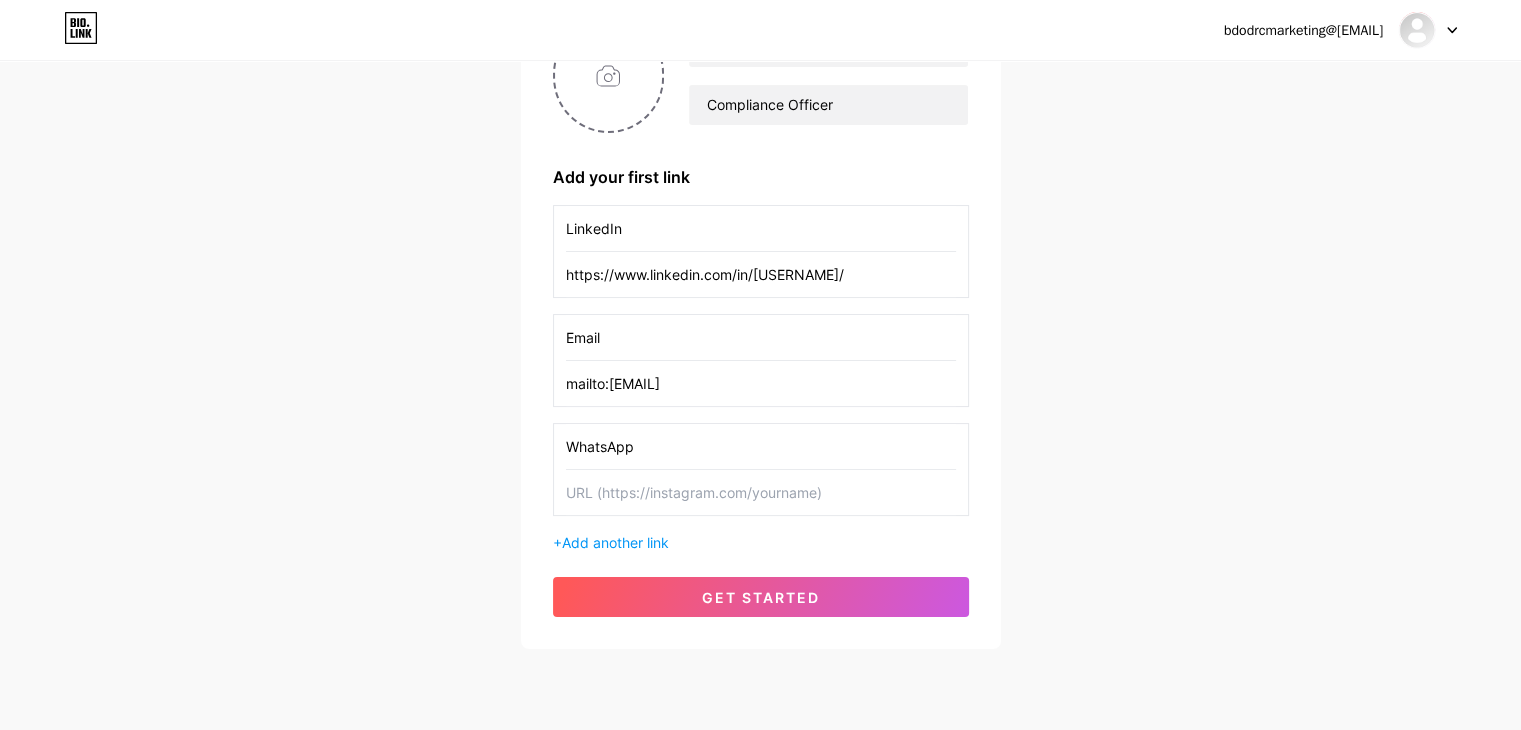 scroll, scrollTop: 219, scrollLeft: 0, axis: vertical 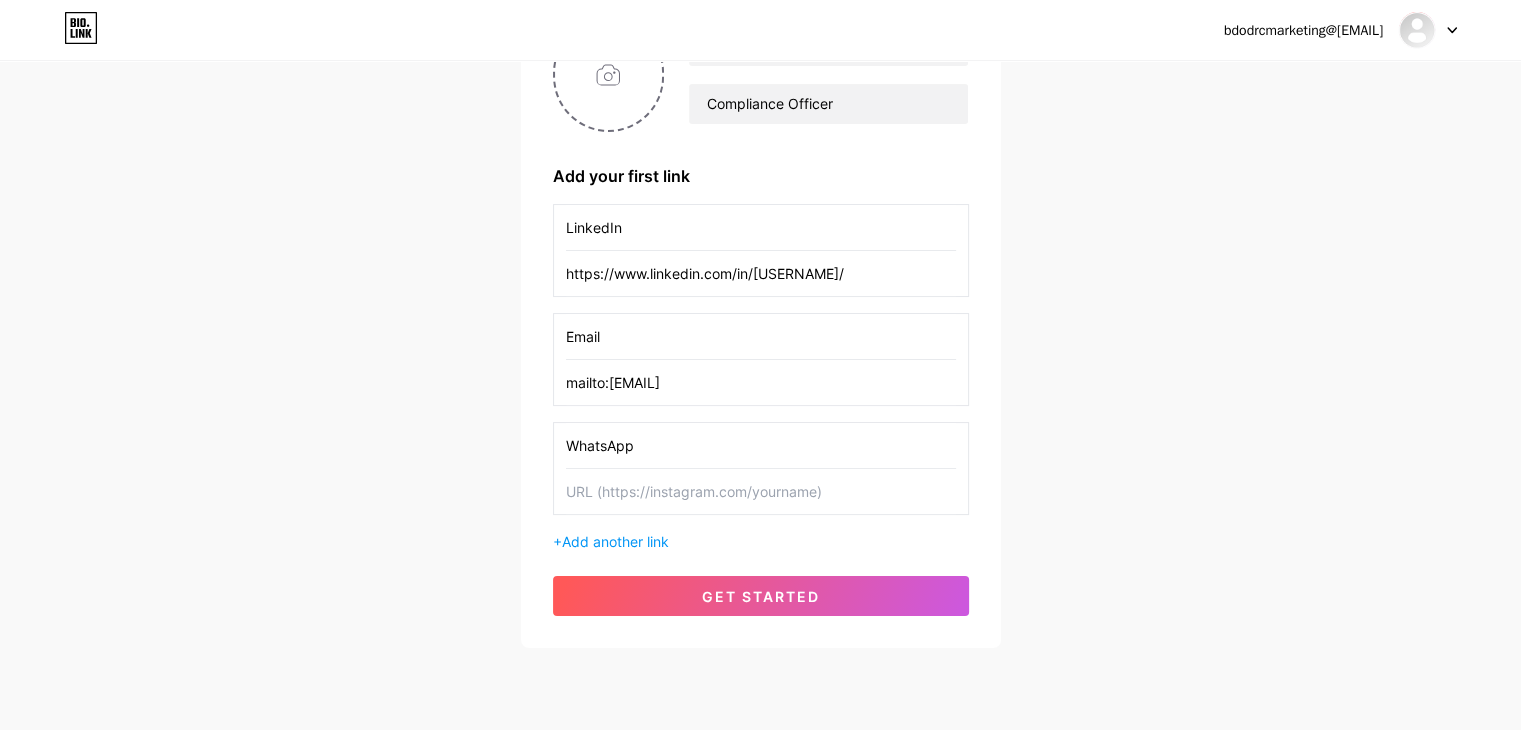 type on "WhatsApp" 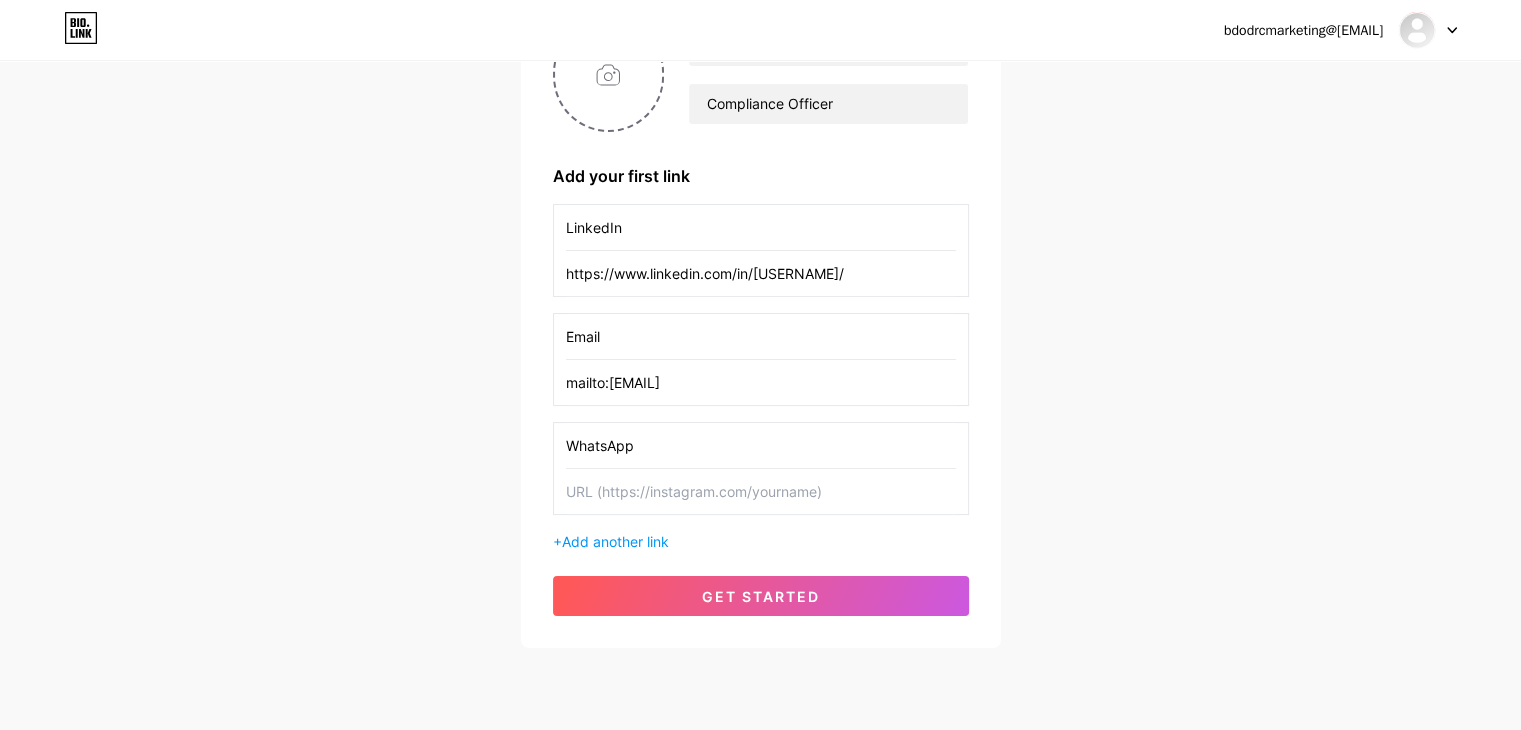 click at bounding box center (761, 491) 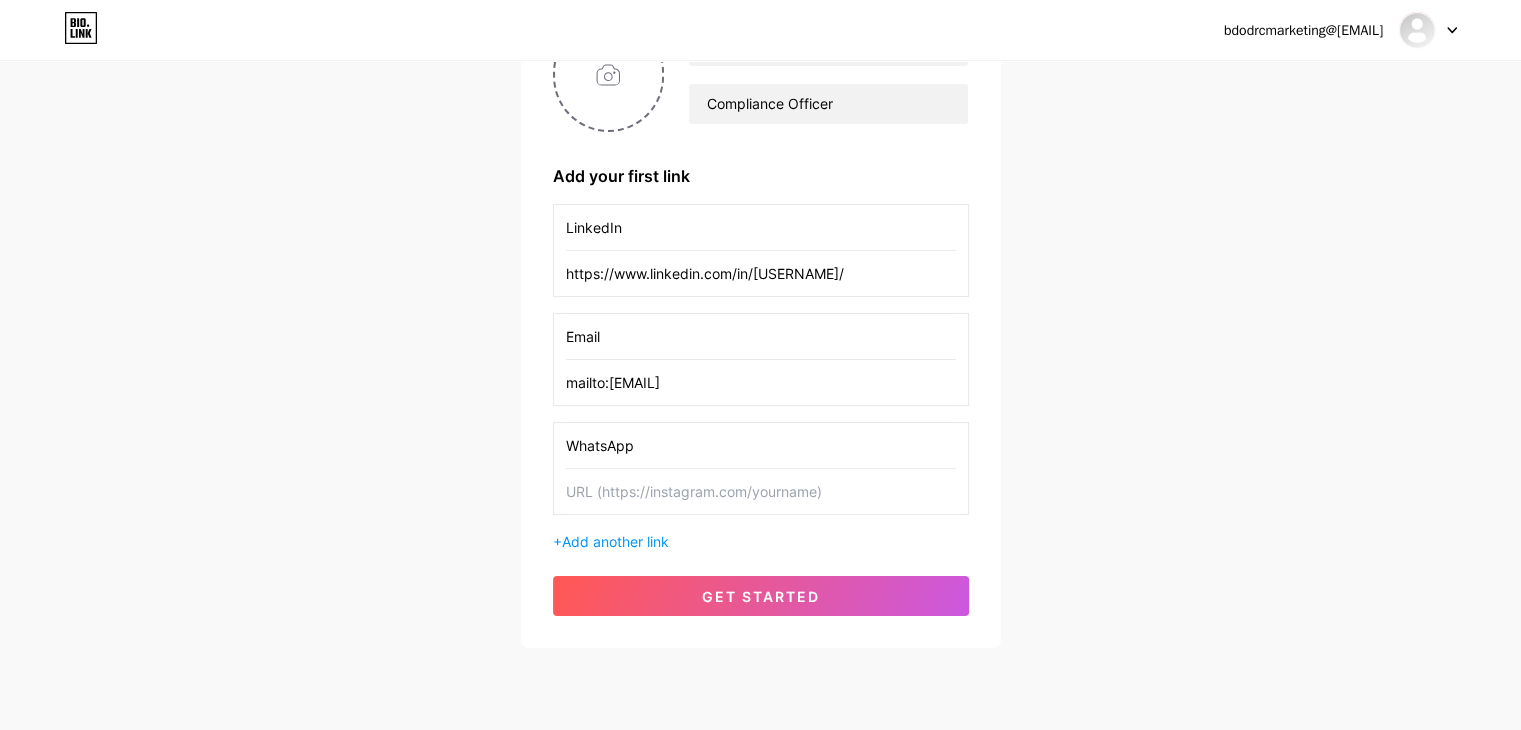 paste on "https://wa.me/[PHONE]" 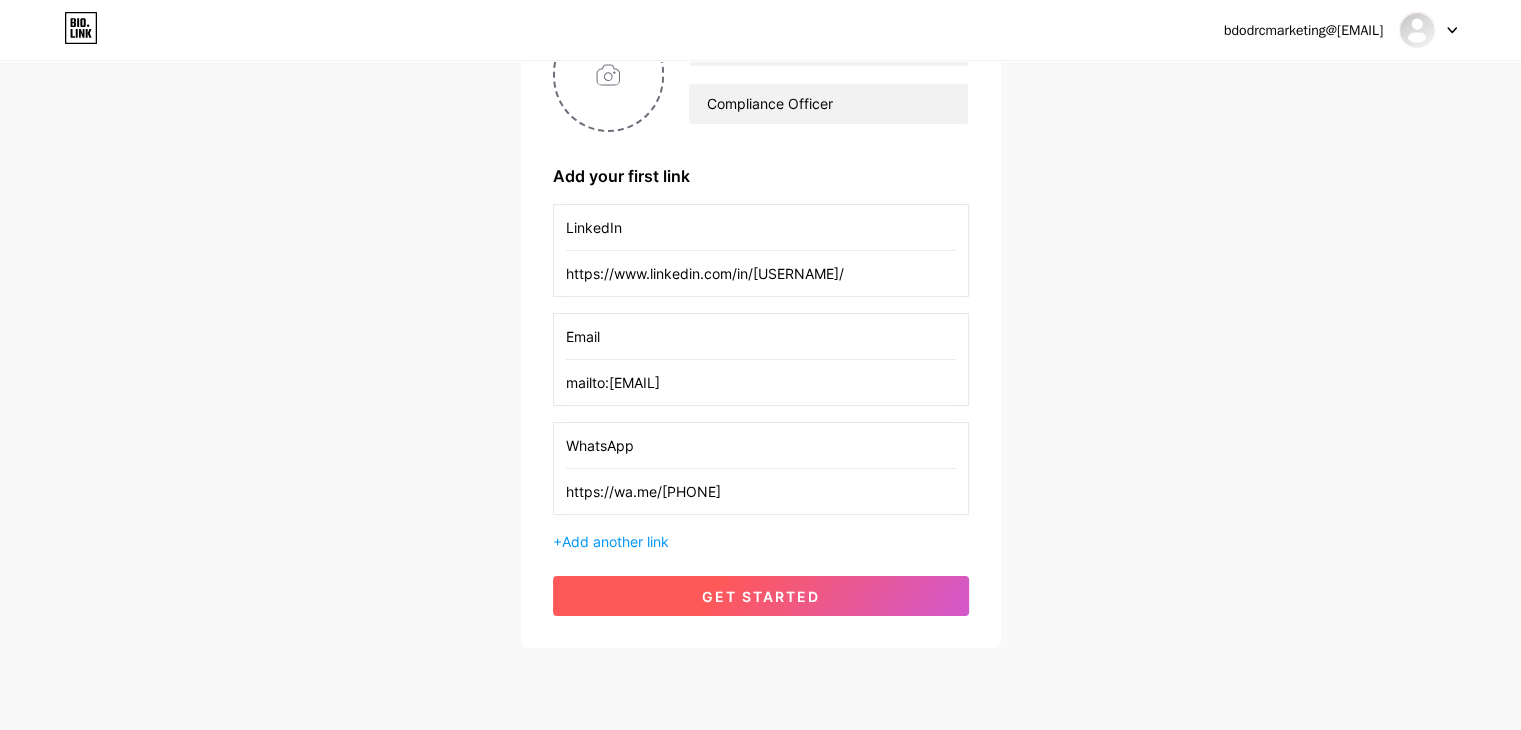 type on "https://wa.me/[PHONE]" 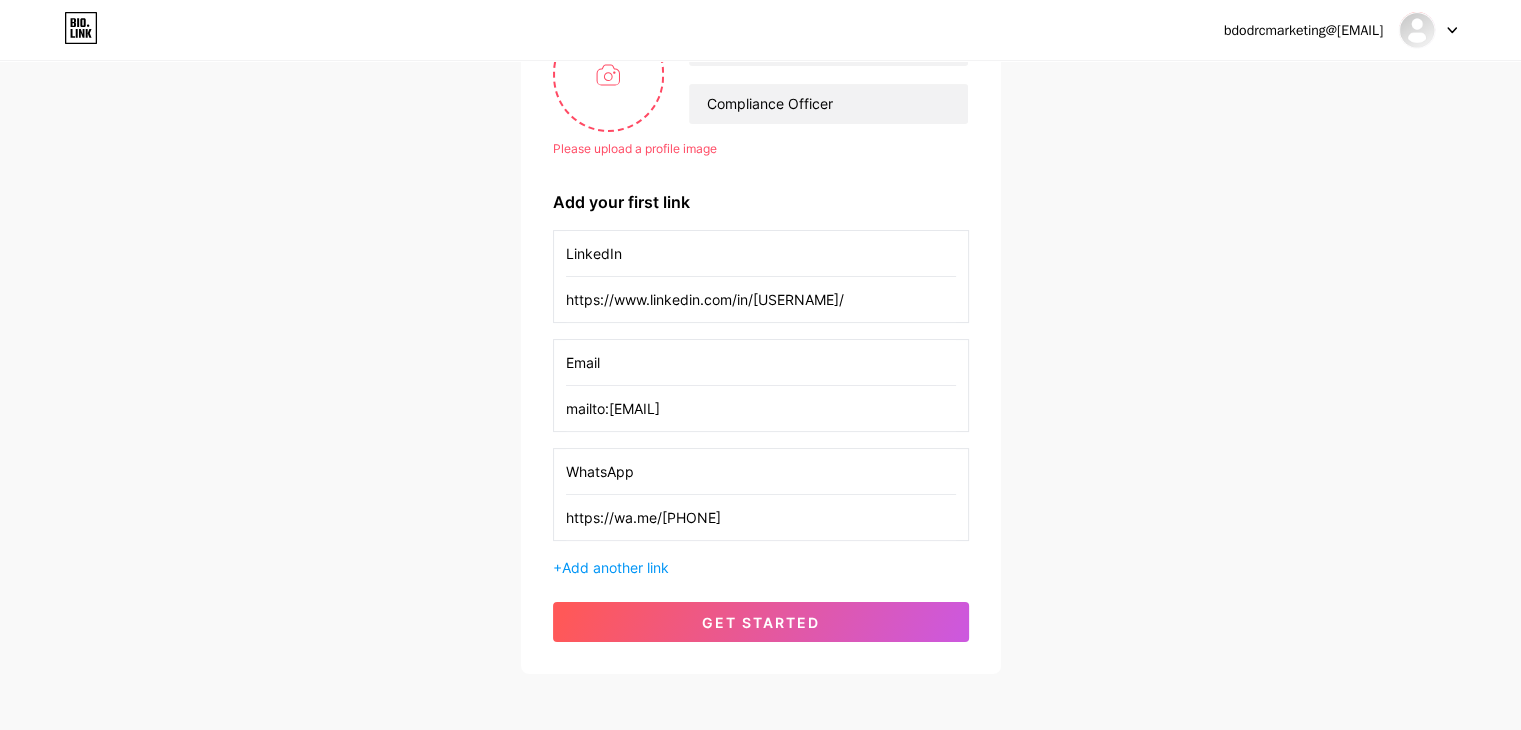 scroll, scrollTop: 66, scrollLeft: 0, axis: vertical 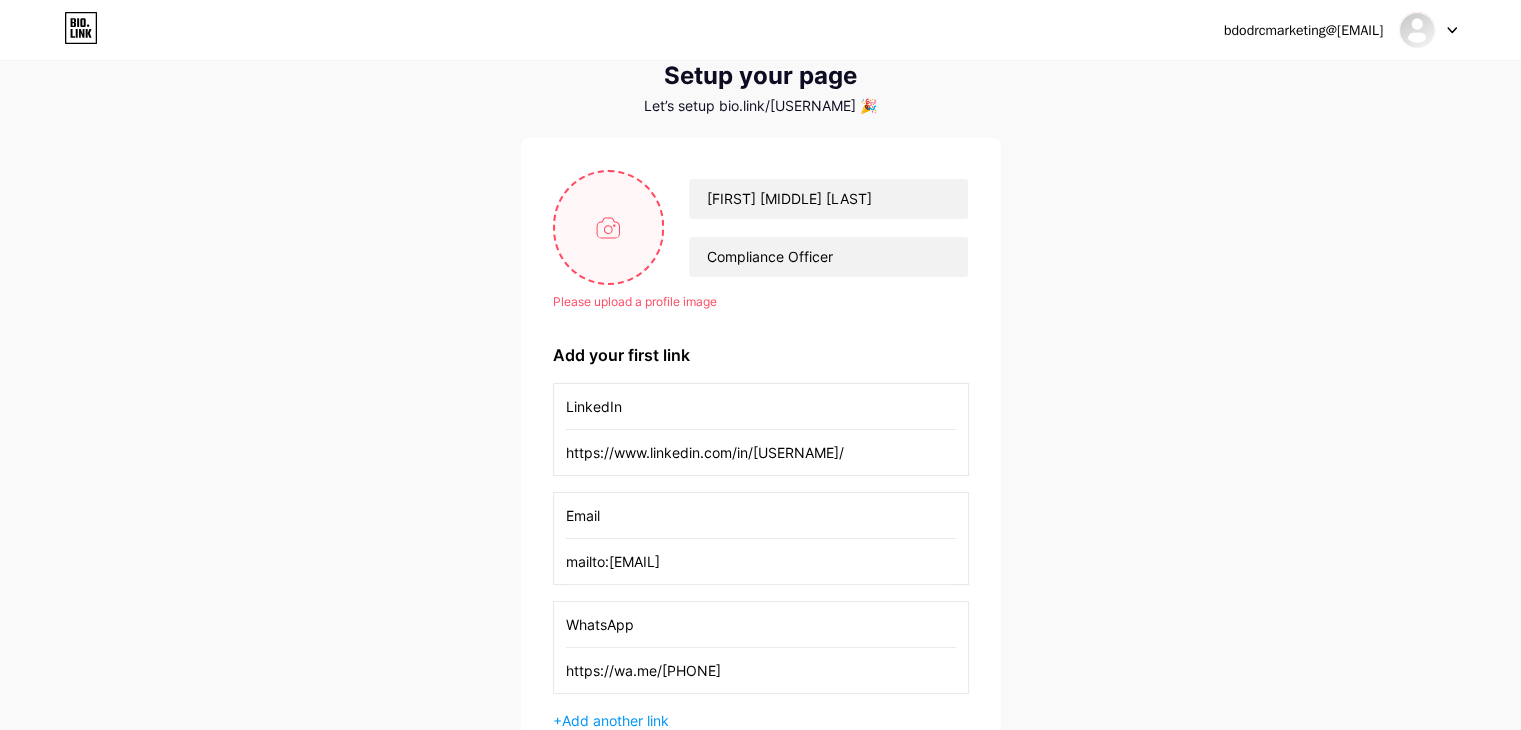 click at bounding box center (609, 227) 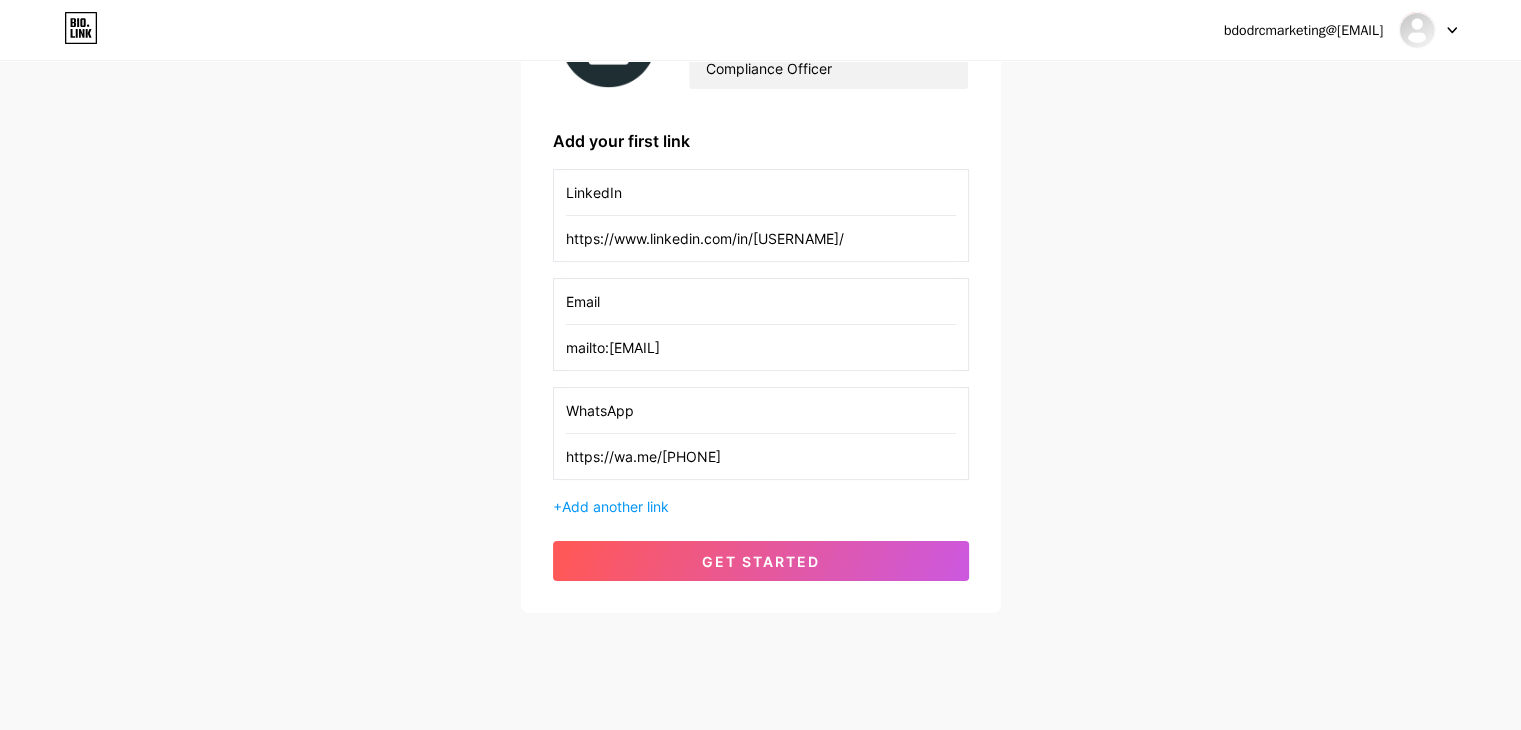 scroll, scrollTop: 256, scrollLeft: 0, axis: vertical 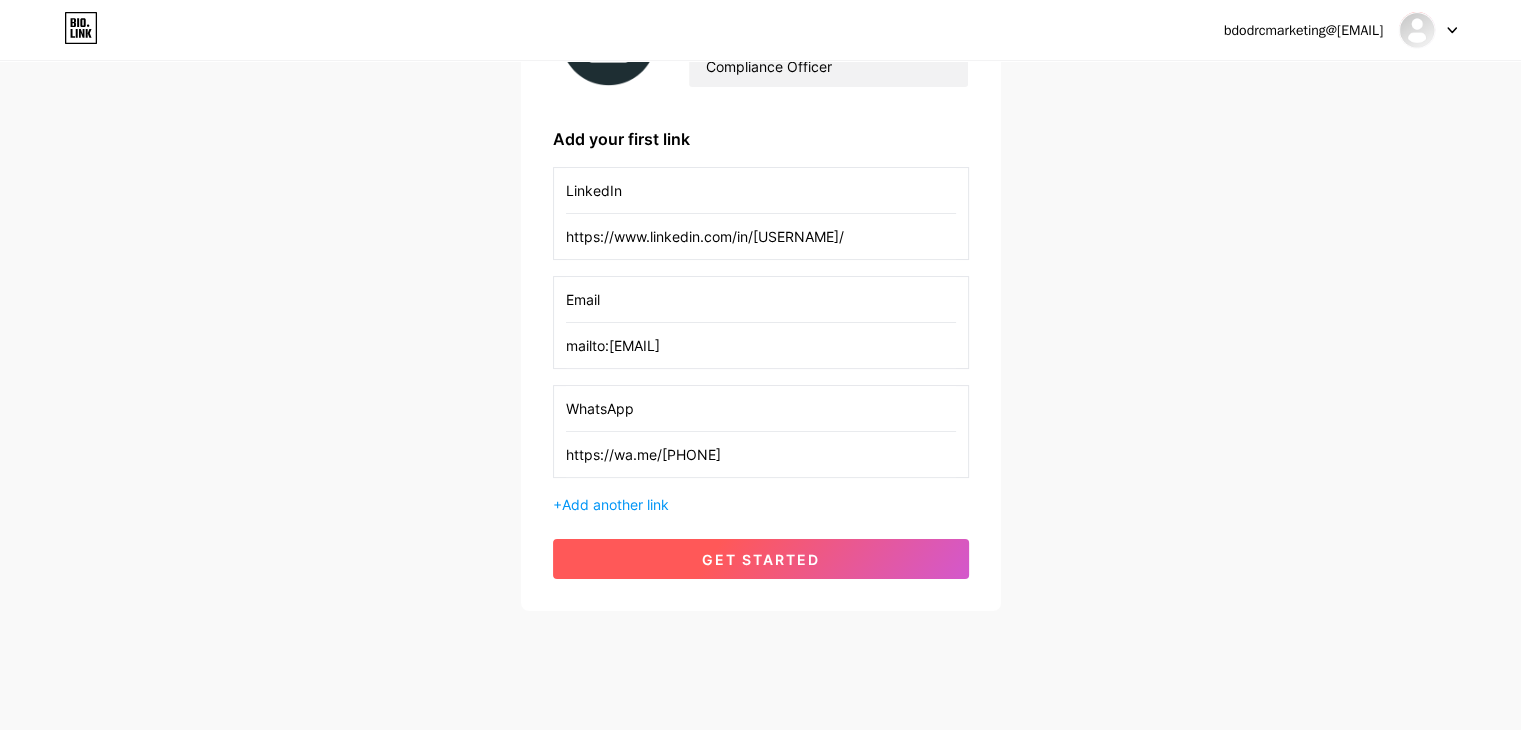 click on "get started" at bounding box center (761, 559) 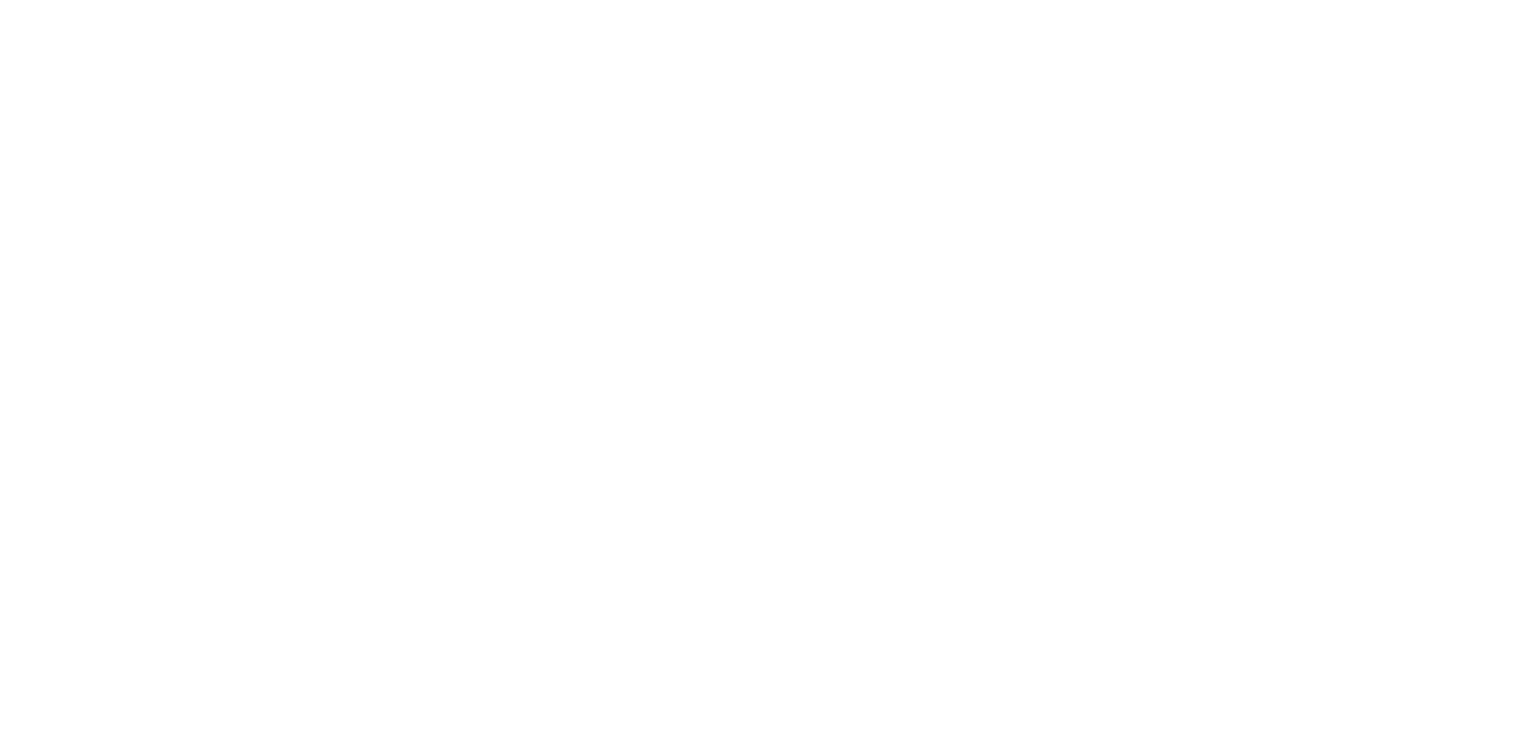 scroll, scrollTop: 0, scrollLeft: 0, axis: both 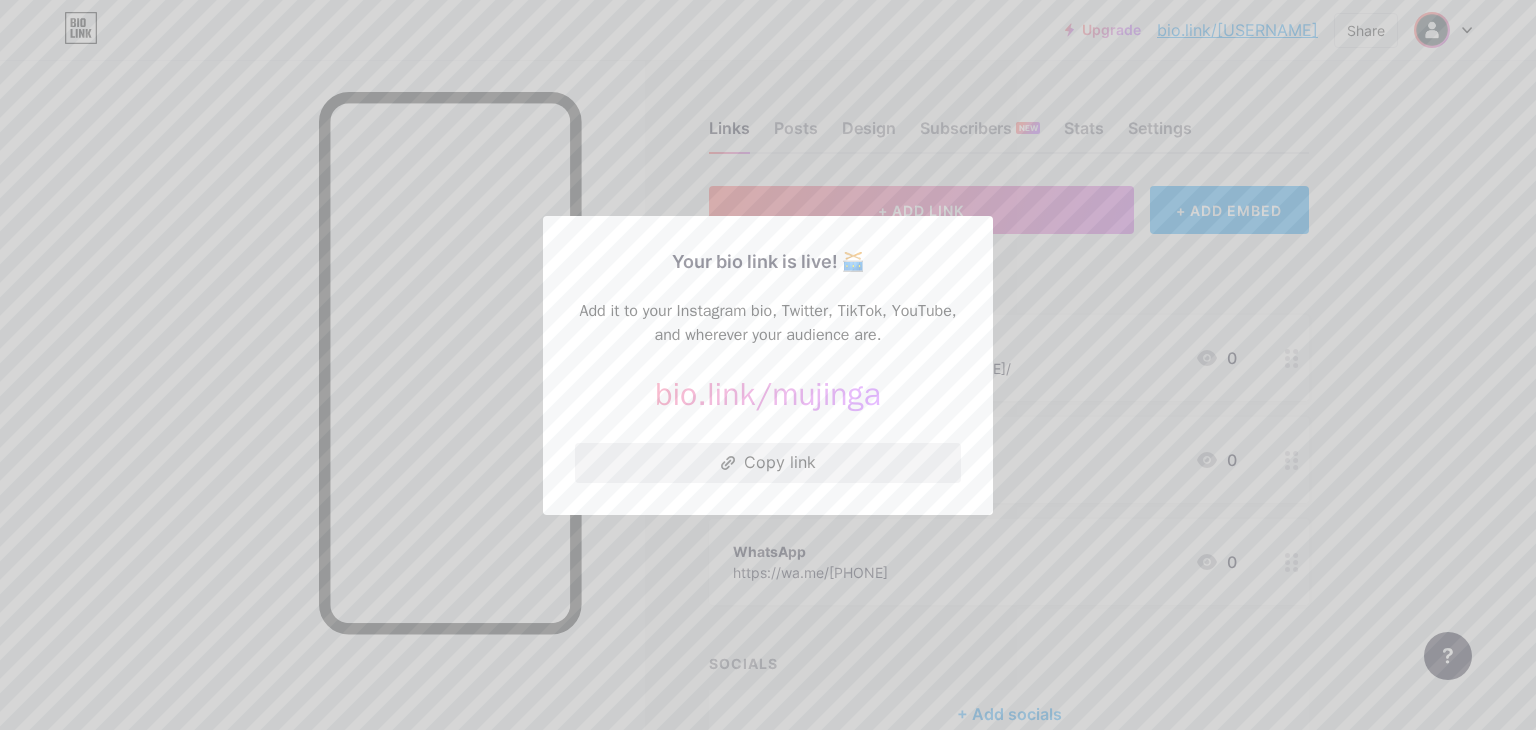 click on "Copy link" at bounding box center [768, 463] 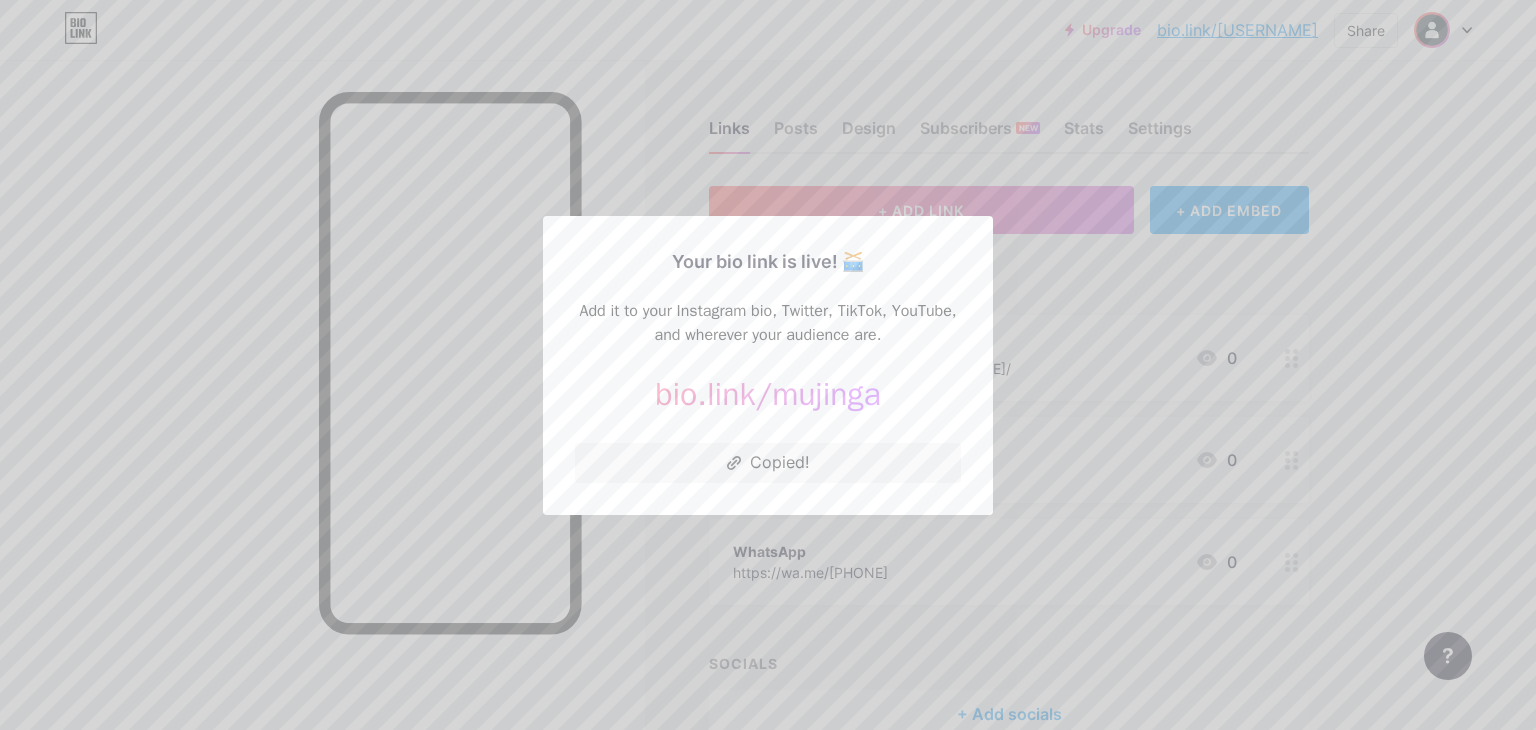 click at bounding box center (768, 365) 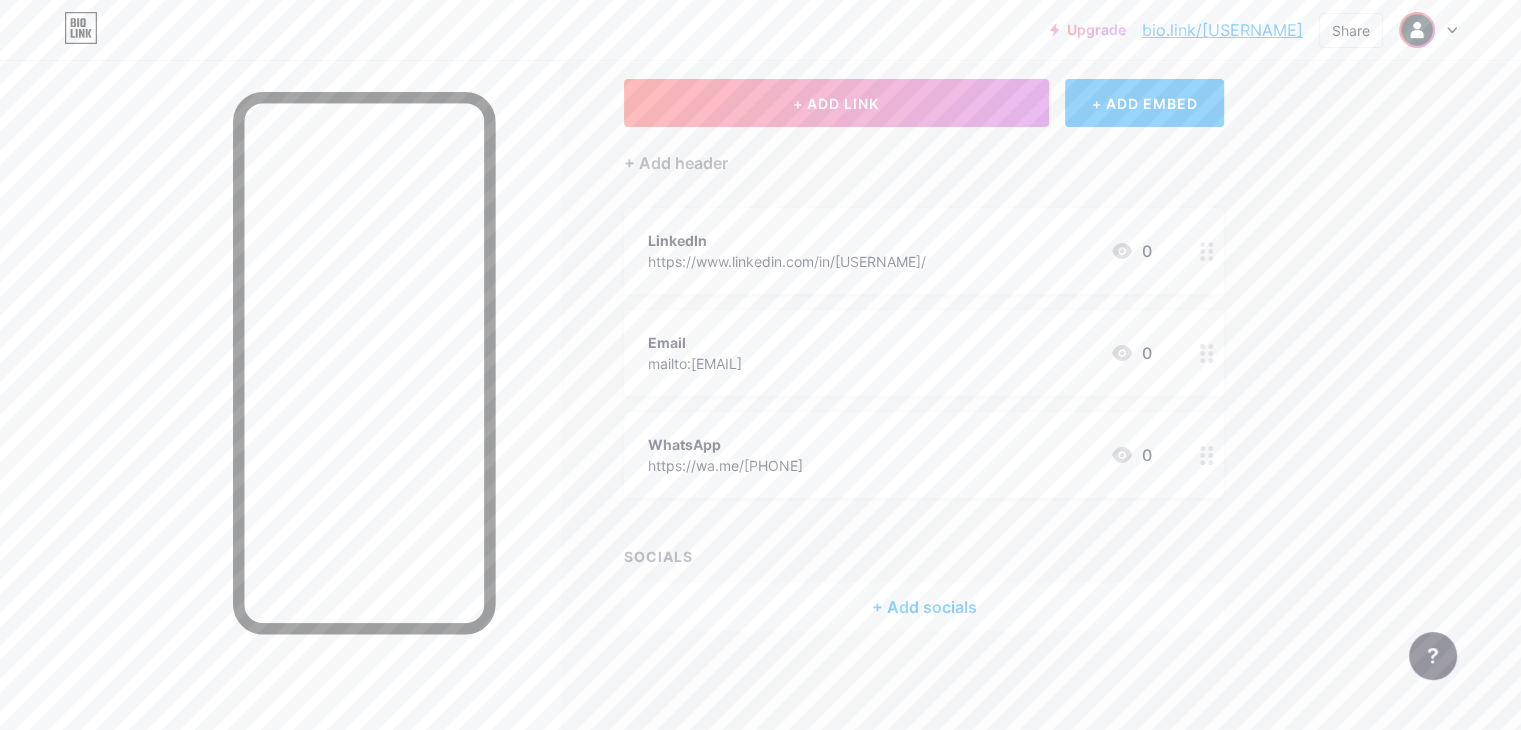 scroll, scrollTop: 0, scrollLeft: 0, axis: both 